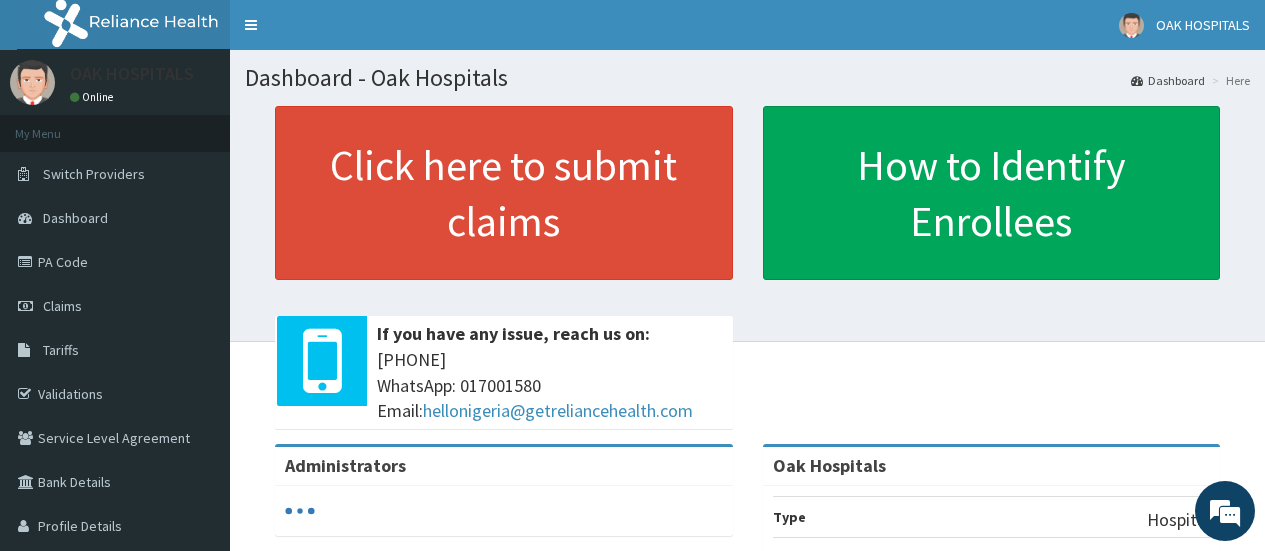 scroll, scrollTop: 200, scrollLeft: 0, axis: vertical 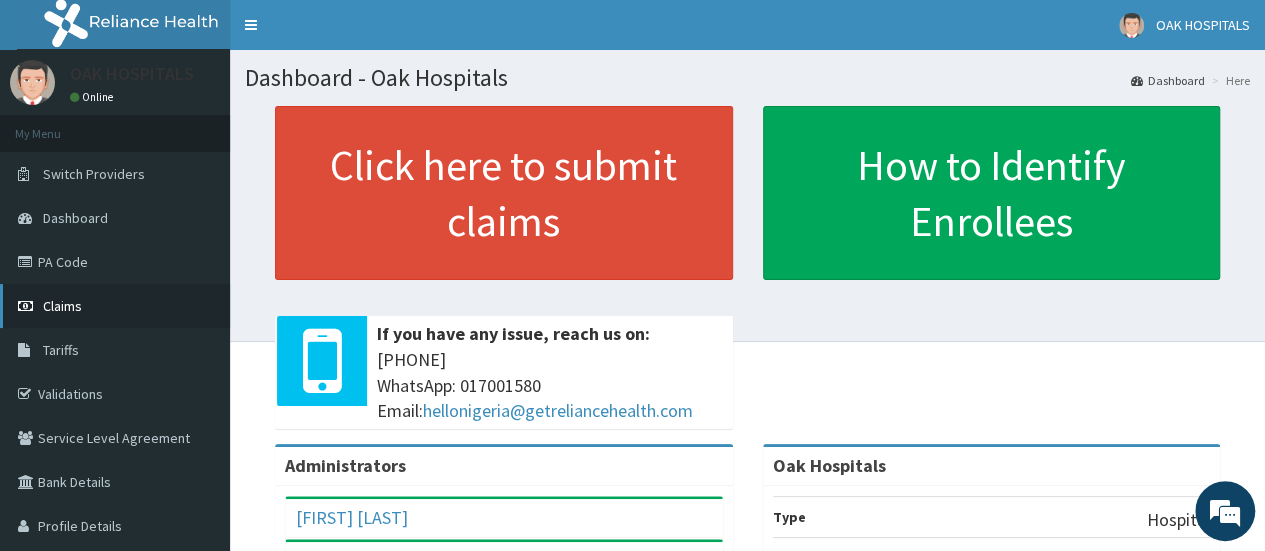 click on "Claims" at bounding box center [115, 306] 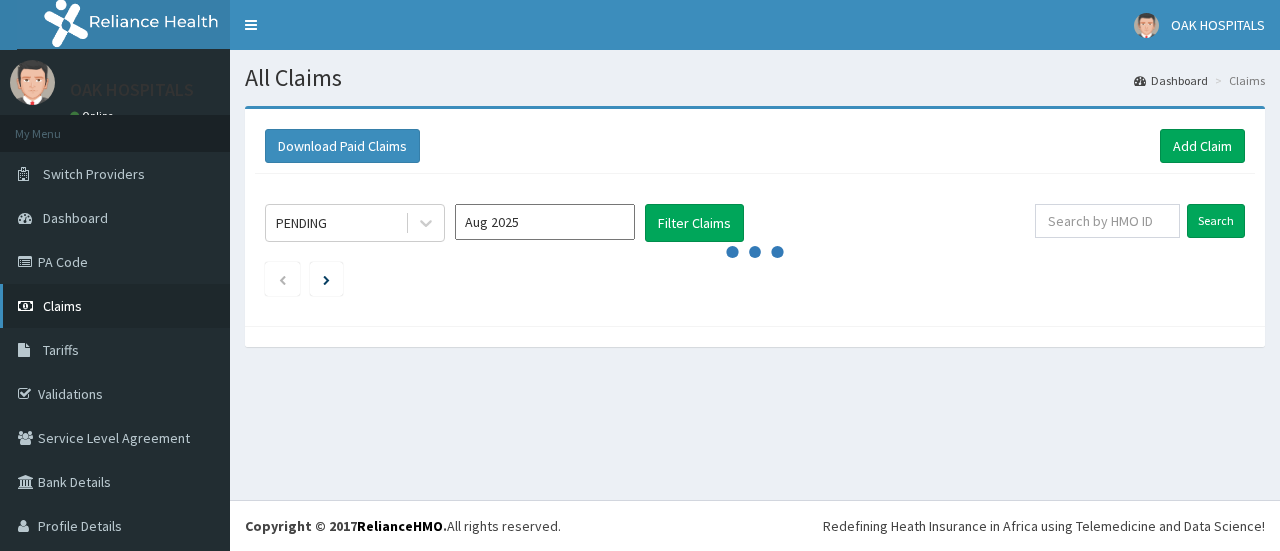 scroll, scrollTop: 0, scrollLeft: 0, axis: both 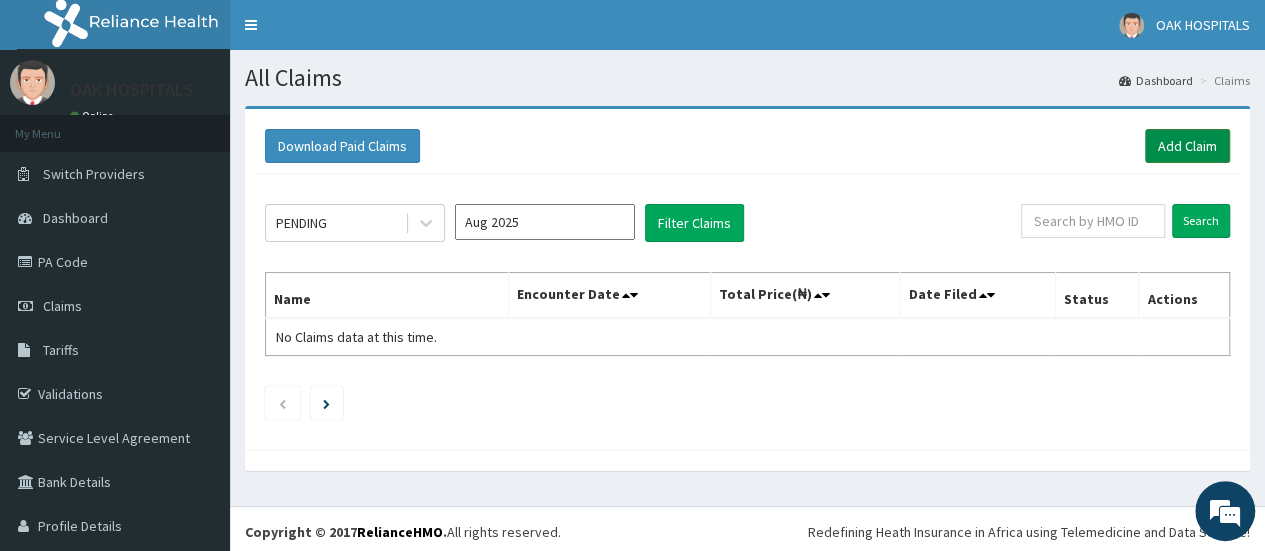 click on "Add Claim" at bounding box center (1187, 146) 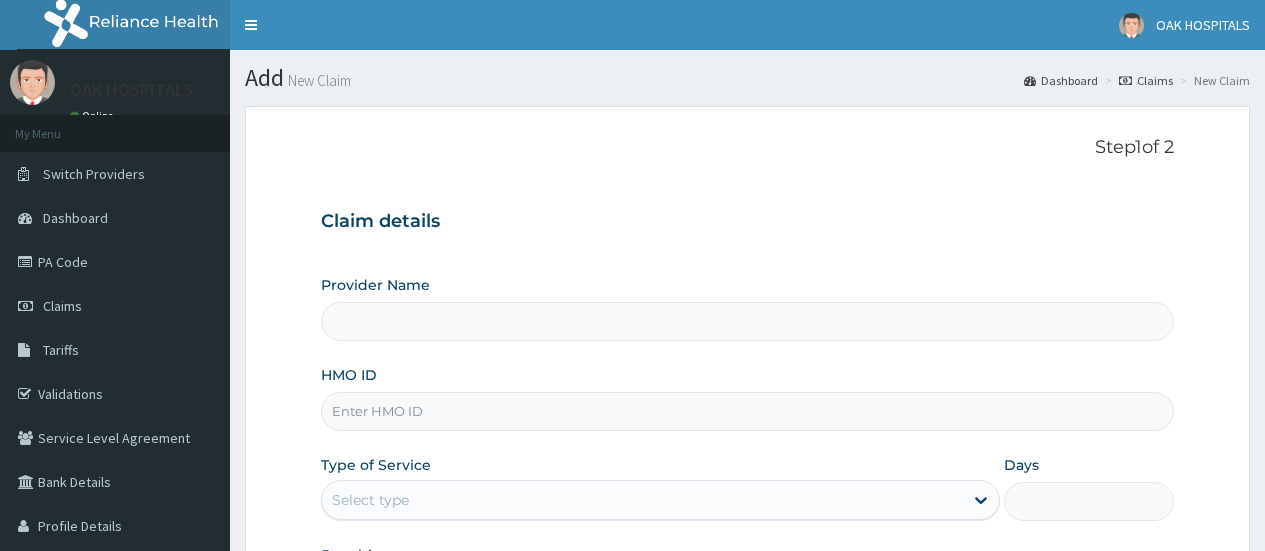 scroll, scrollTop: 0, scrollLeft: 0, axis: both 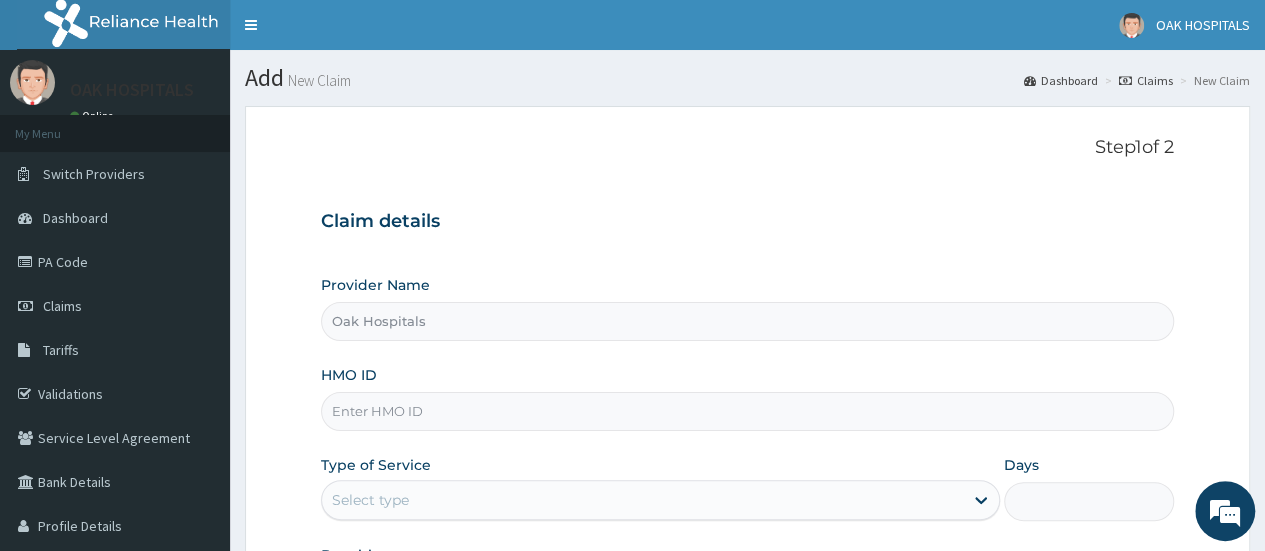 type on "Oak Hospitals" 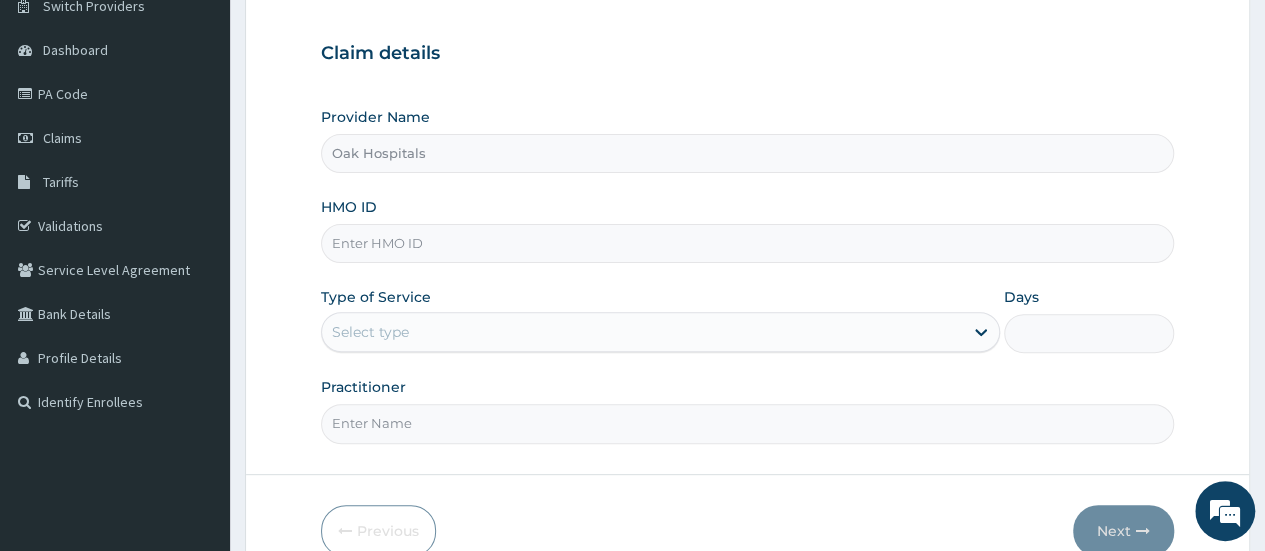 scroll, scrollTop: 200, scrollLeft: 0, axis: vertical 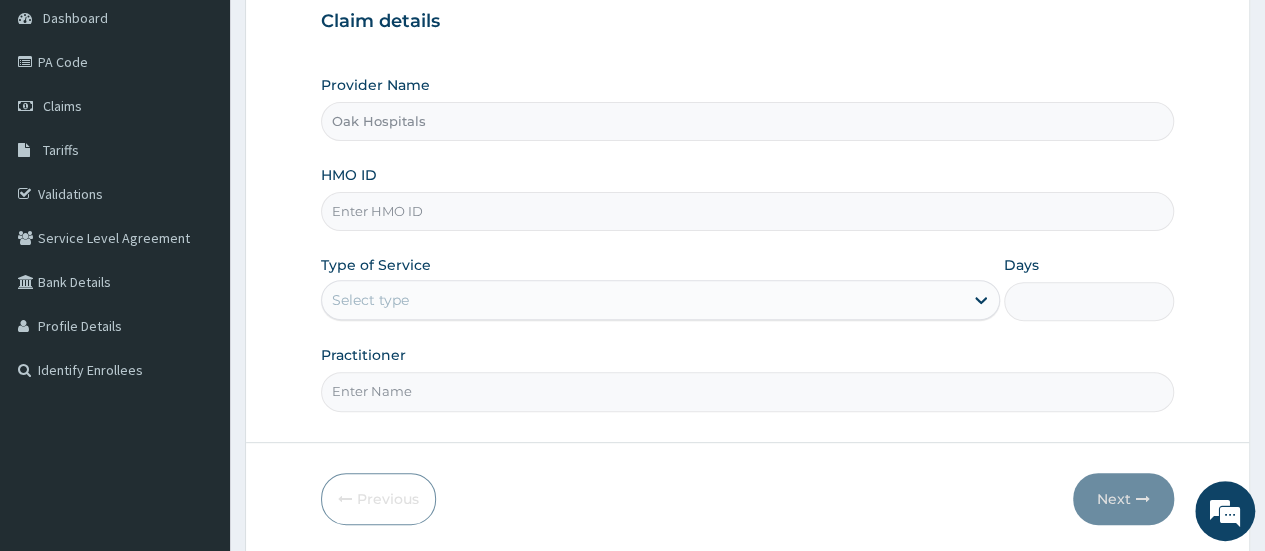 click on "HMO ID" at bounding box center [747, 211] 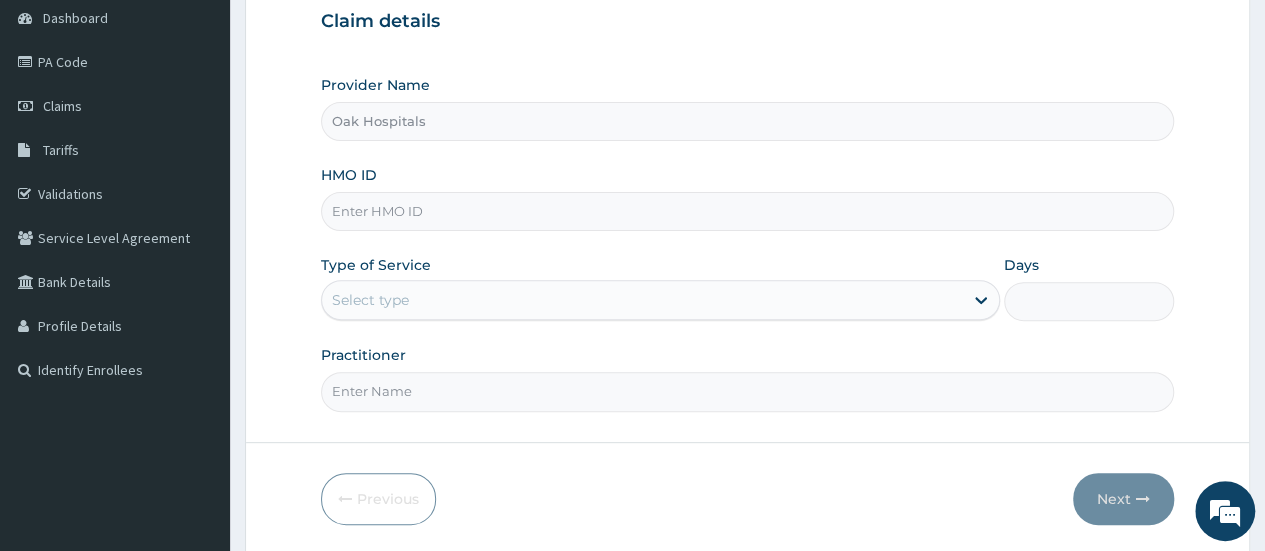 scroll, scrollTop: 0, scrollLeft: 0, axis: both 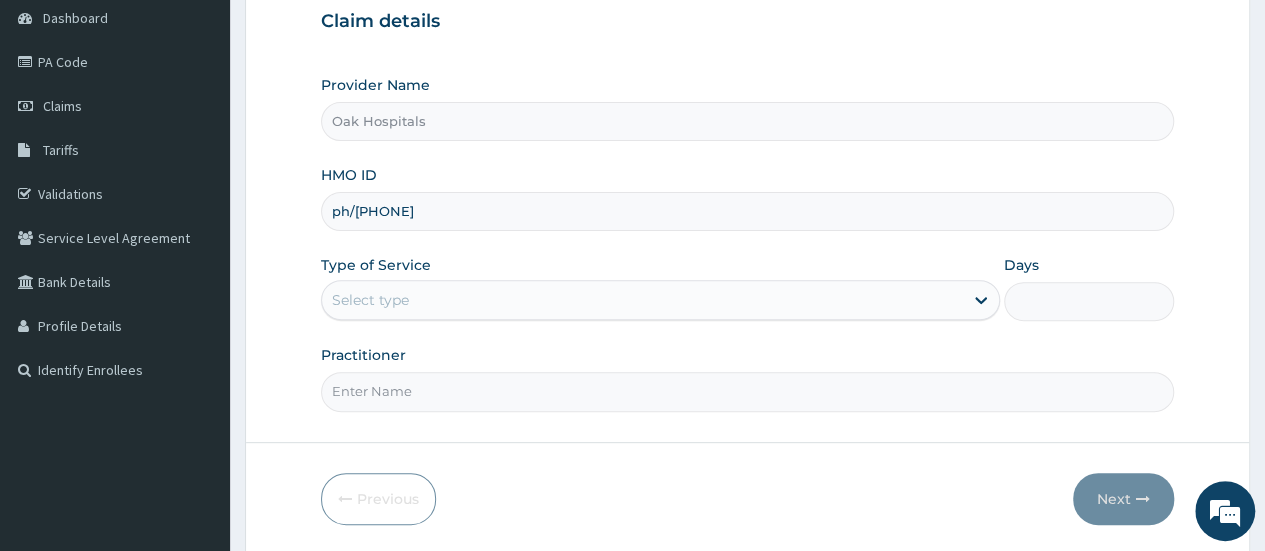 type on "ph/[PHONE]" 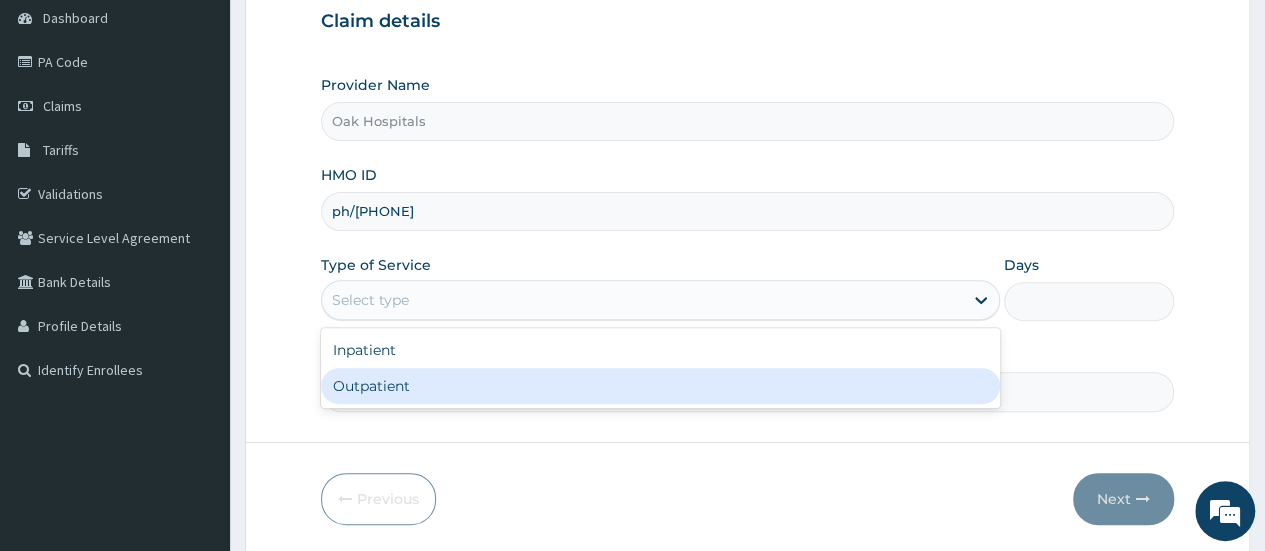 click on "Outpatient" at bounding box center (660, 386) 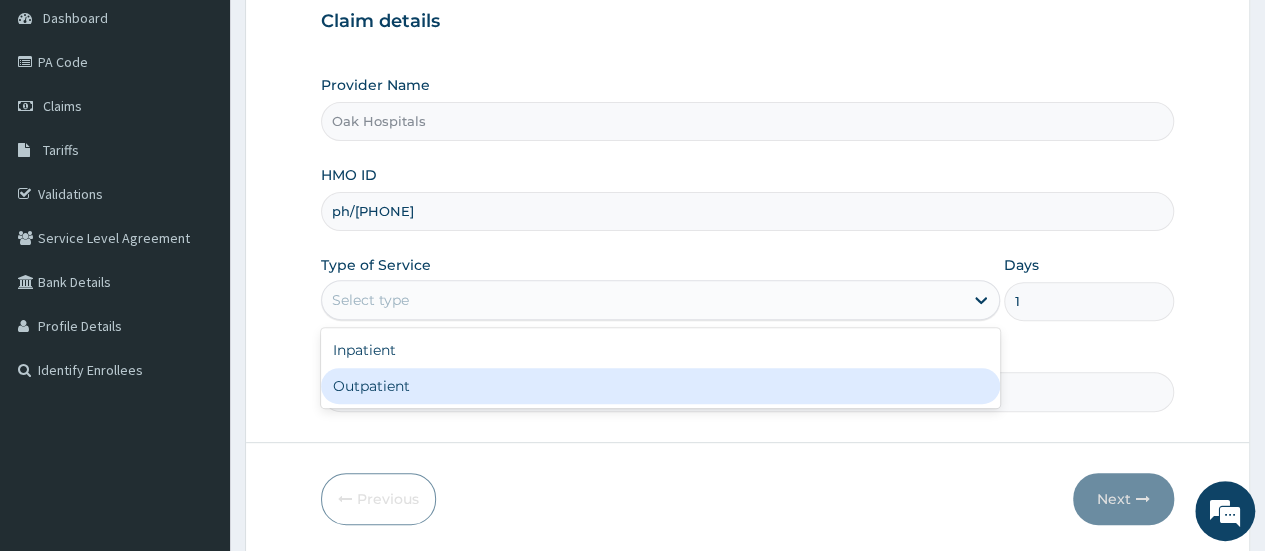 click on "Practitioner" at bounding box center [747, 391] 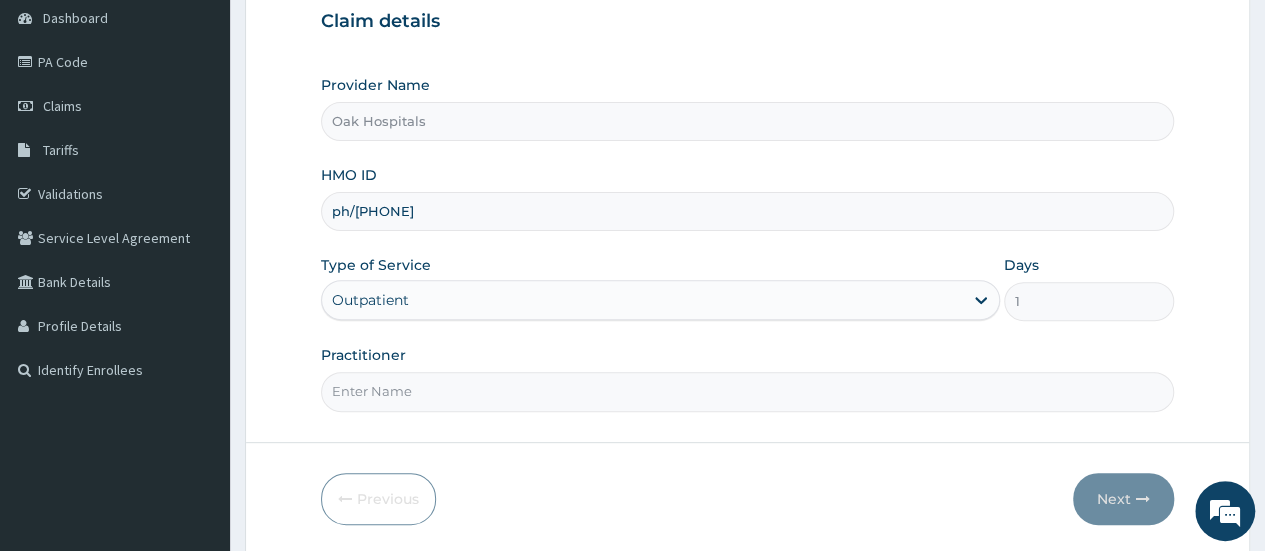 type on "DR [NAME]" 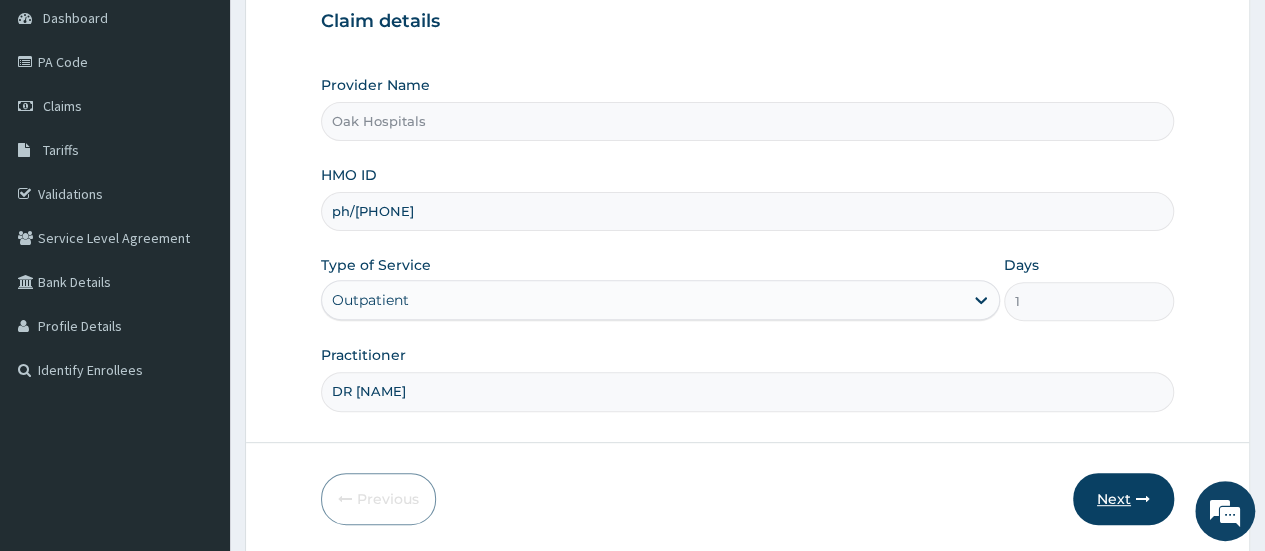 click on "Next" at bounding box center (1123, 499) 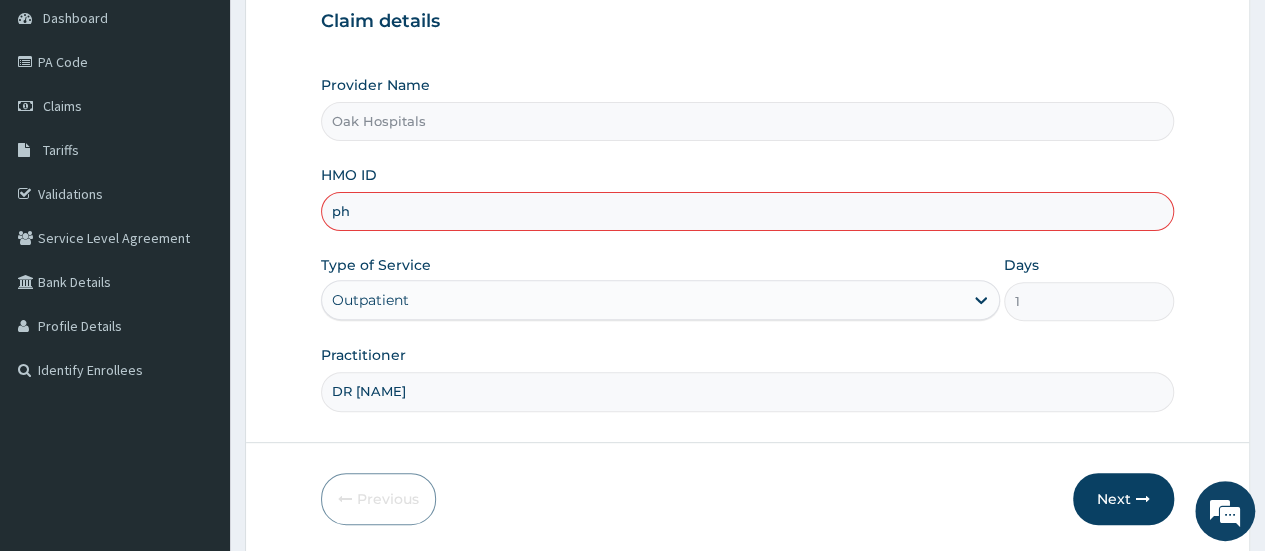 type on "p" 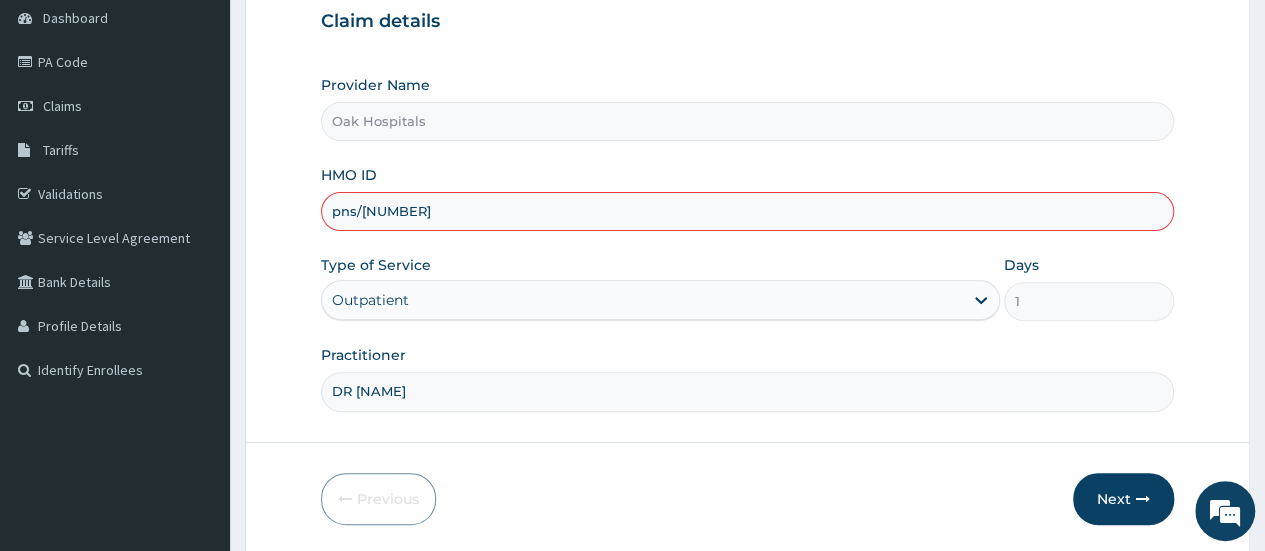 type on "PNS/10121/A" 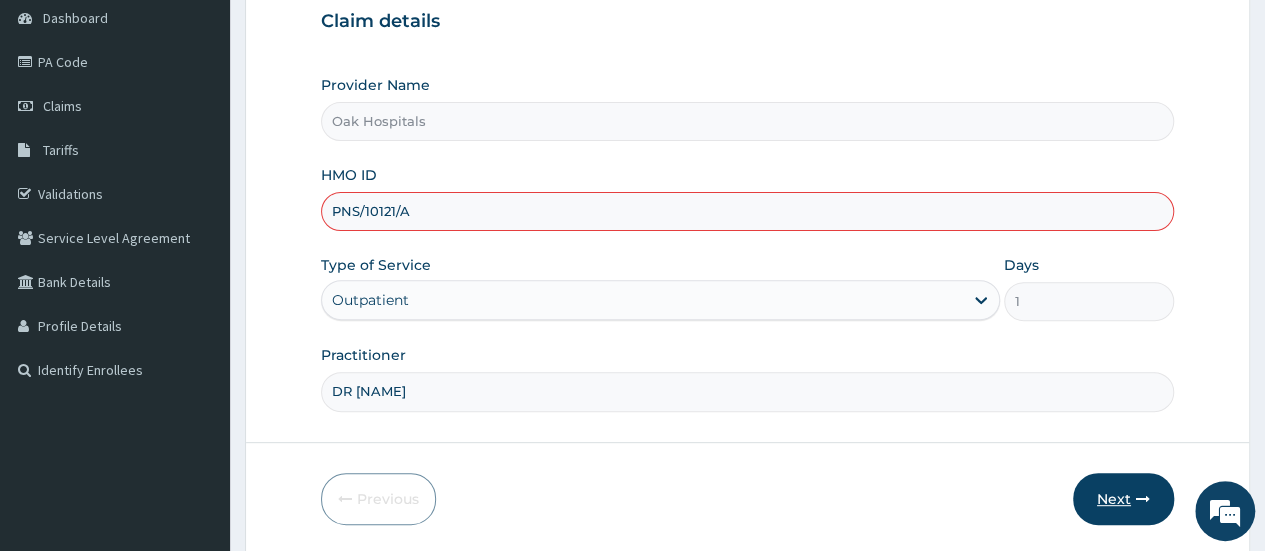 click on "Next" at bounding box center [1123, 499] 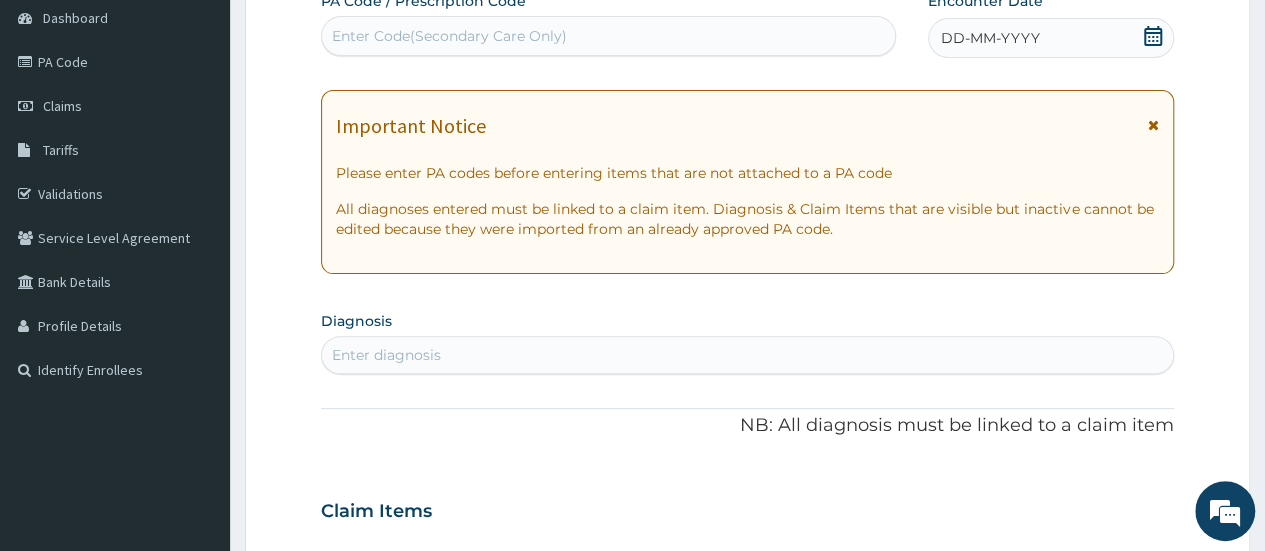 click 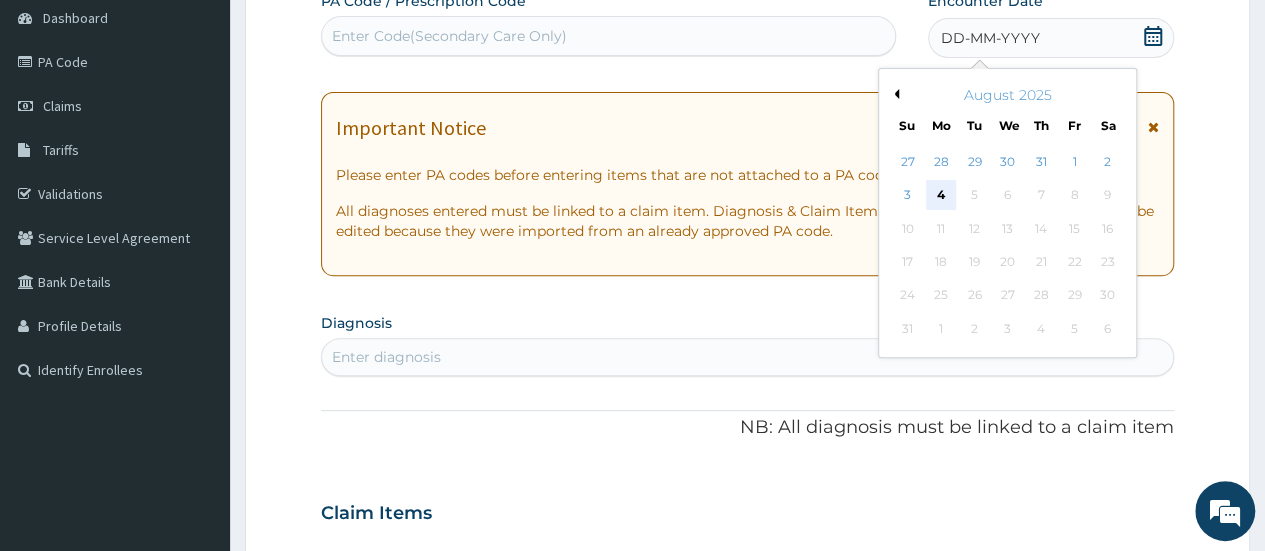 click on "4" at bounding box center (941, 196) 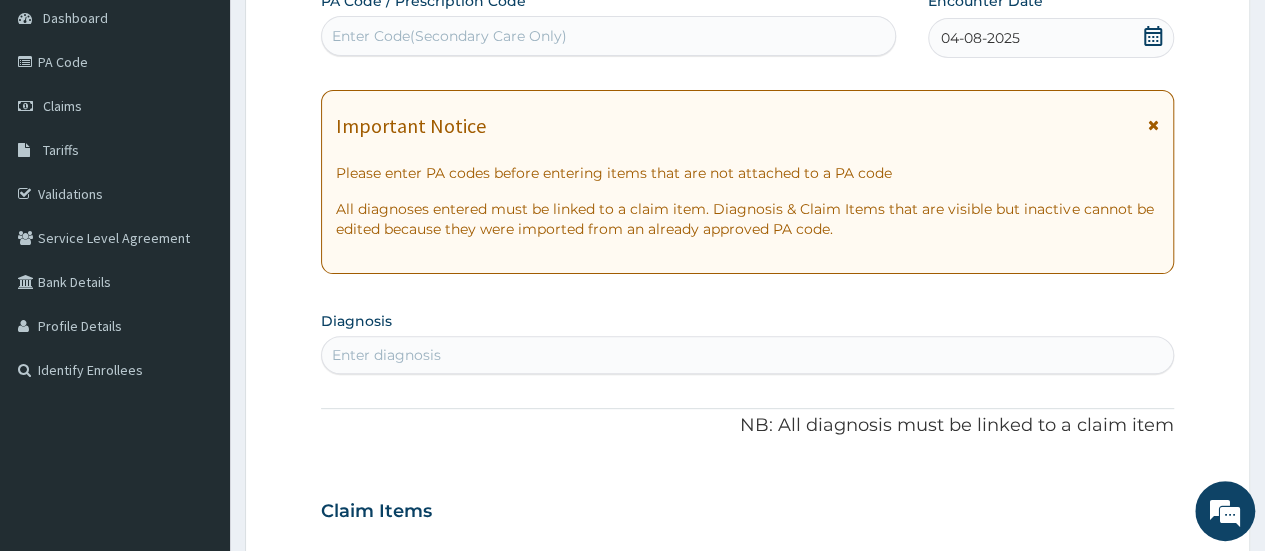 click on "Enter diagnosis" at bounding box center (386, 355) 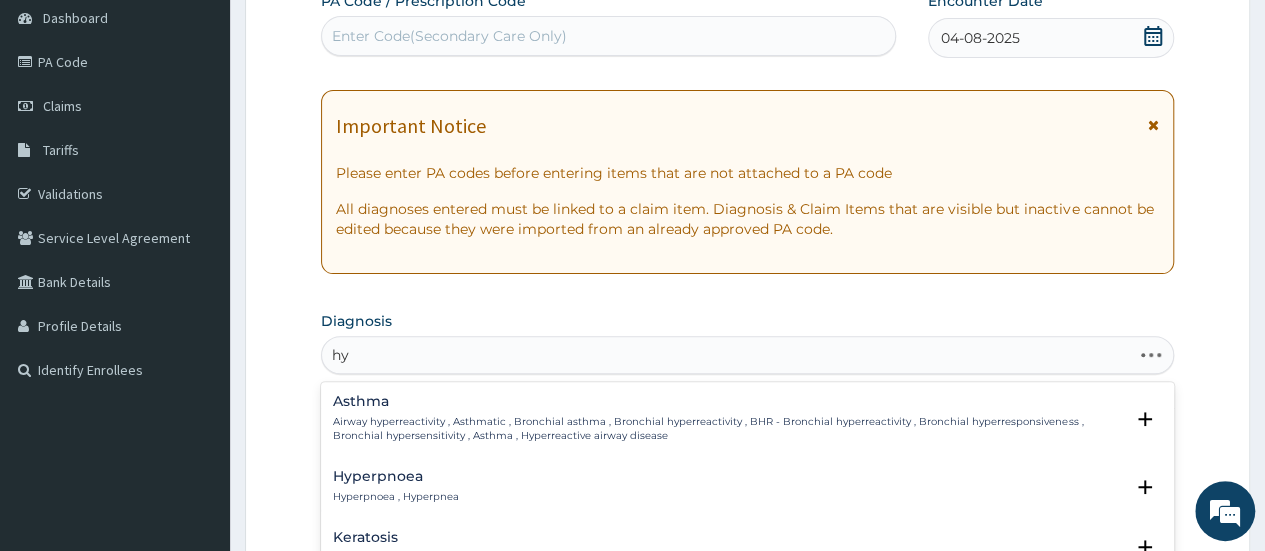 type on "h" 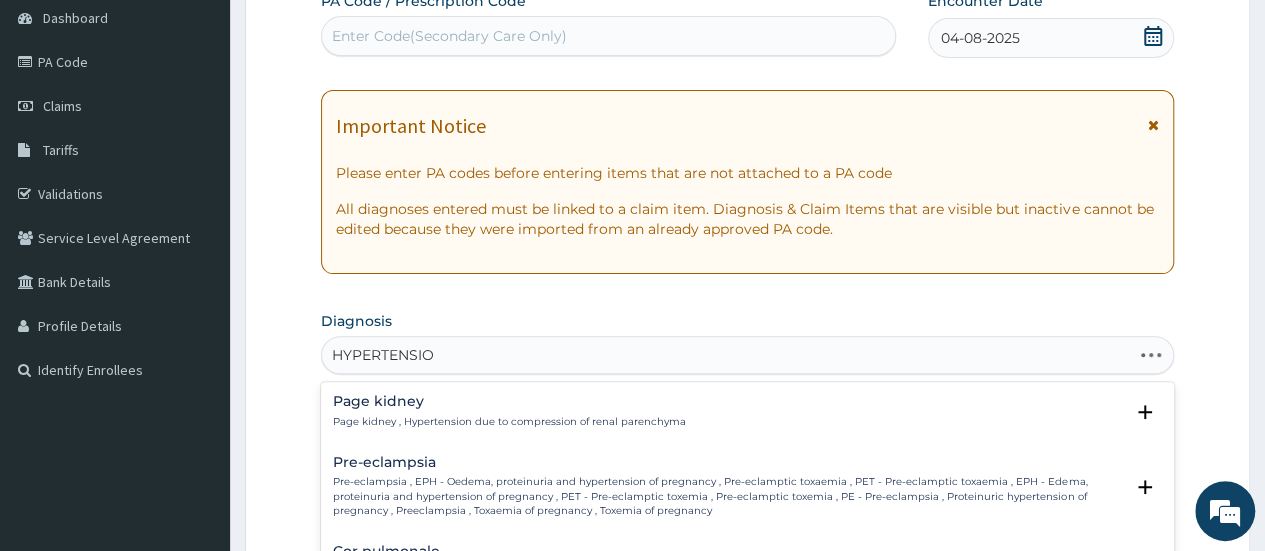 type on "HYPERTENSION" 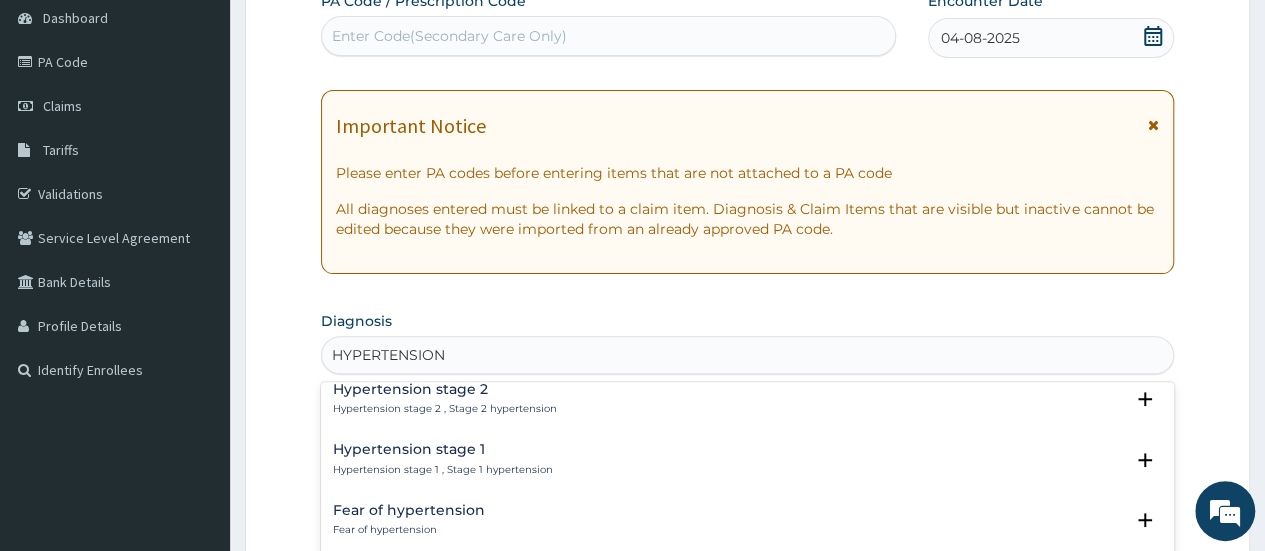 scroll, scrollTop: 800, scrollLeft: 0, axis: vertical 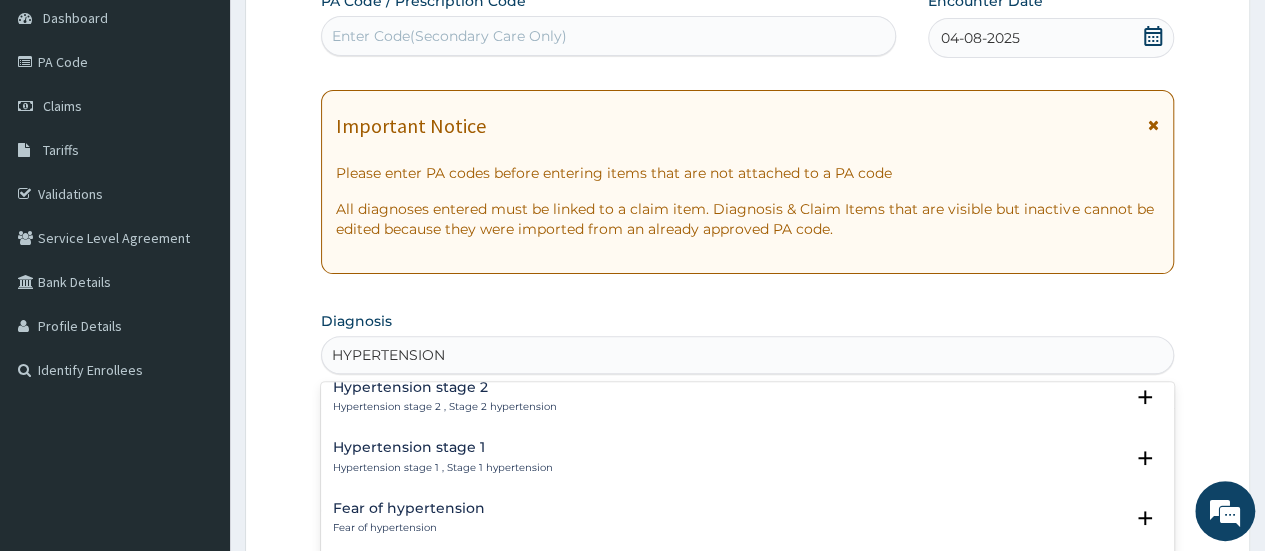 click on "Hypertension stage 1 , Stage 1 hypertension" at bounding box center [443, 468] 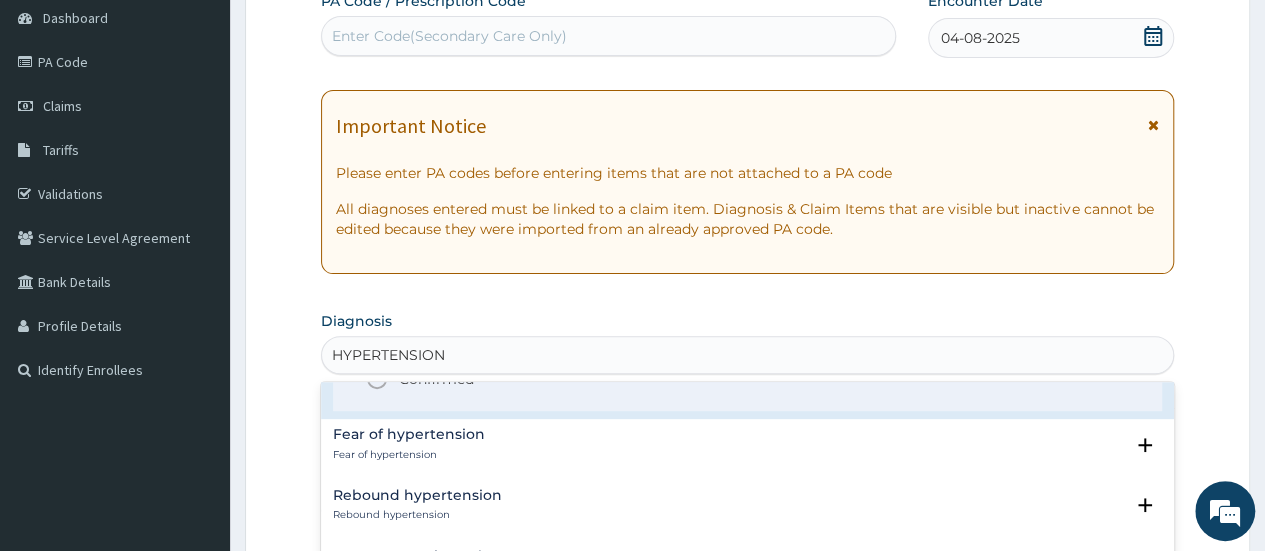 scroll, scrollTop: 900, scrollLeft: 0, axis: vertical 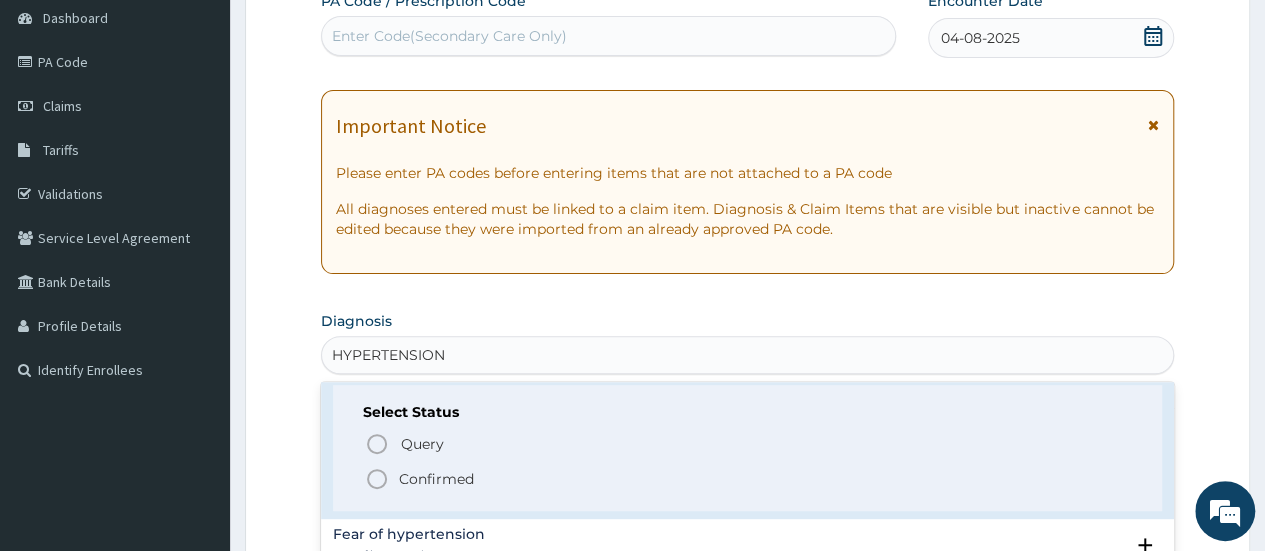 click 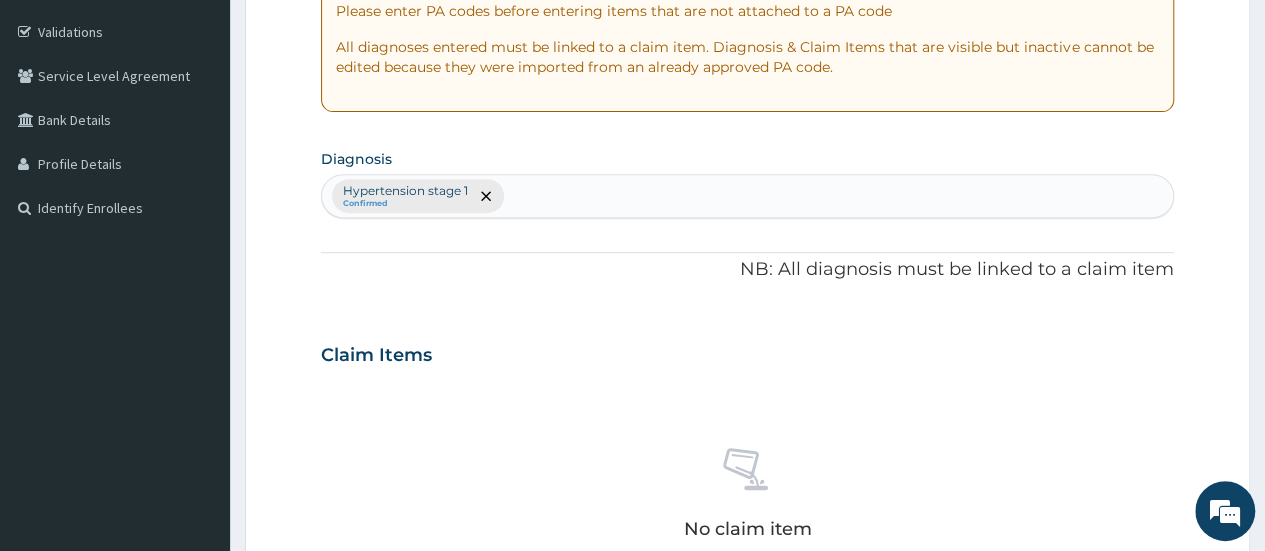 scroll, scrollTop: 600, scrollLeft: 0, axis: vertical 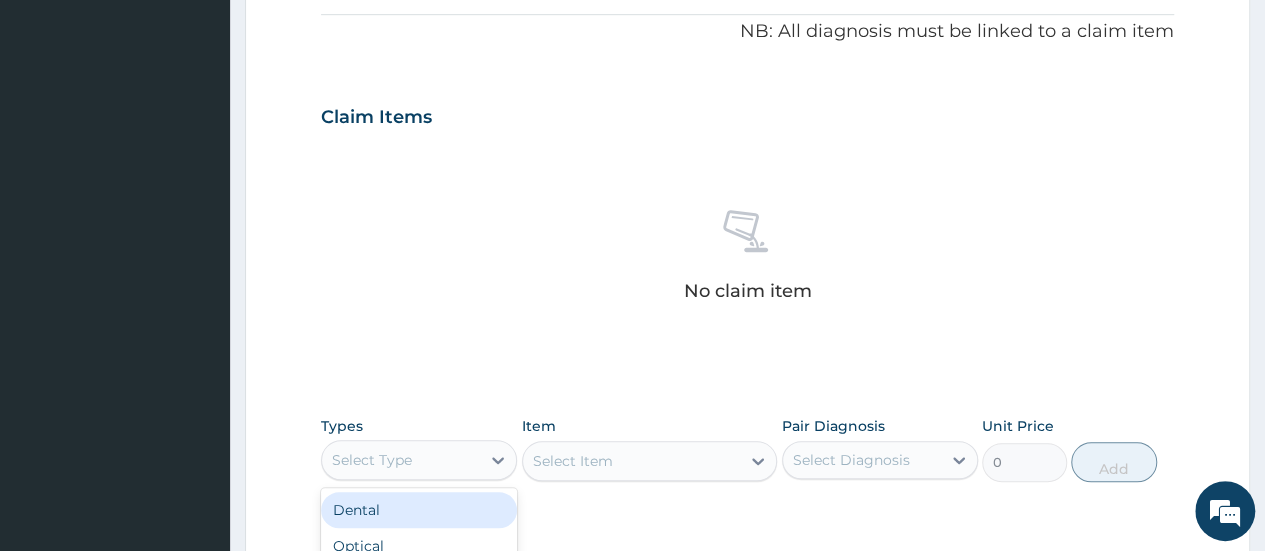 click on "Select Type" at bounding box center [401, 460] 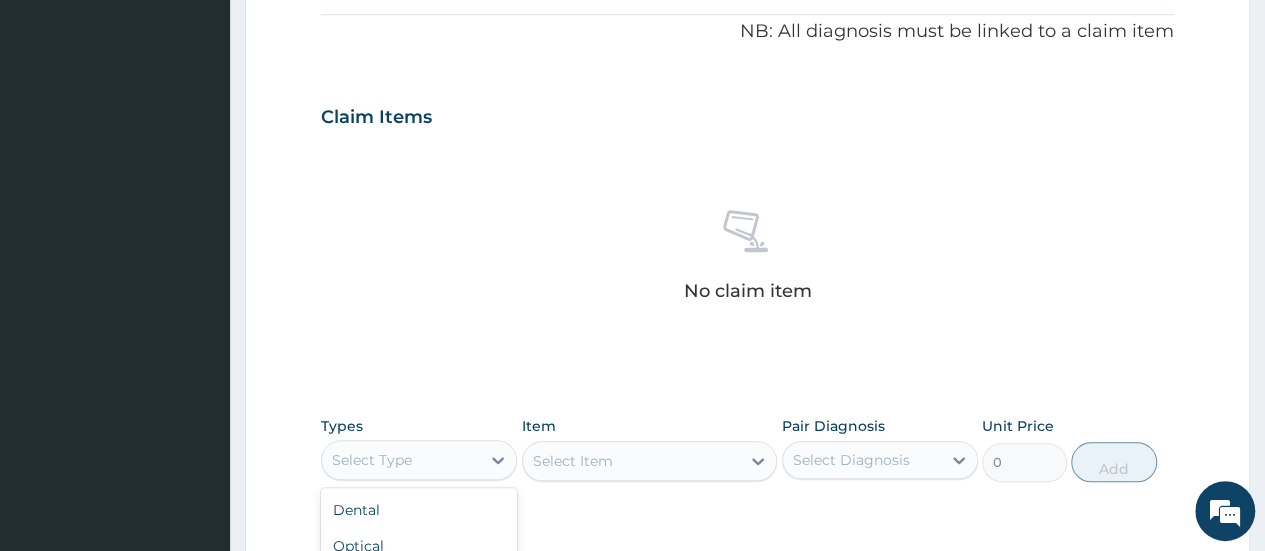 scroll, scrollTop: 68, scrollLeft: 0, axis: vertical 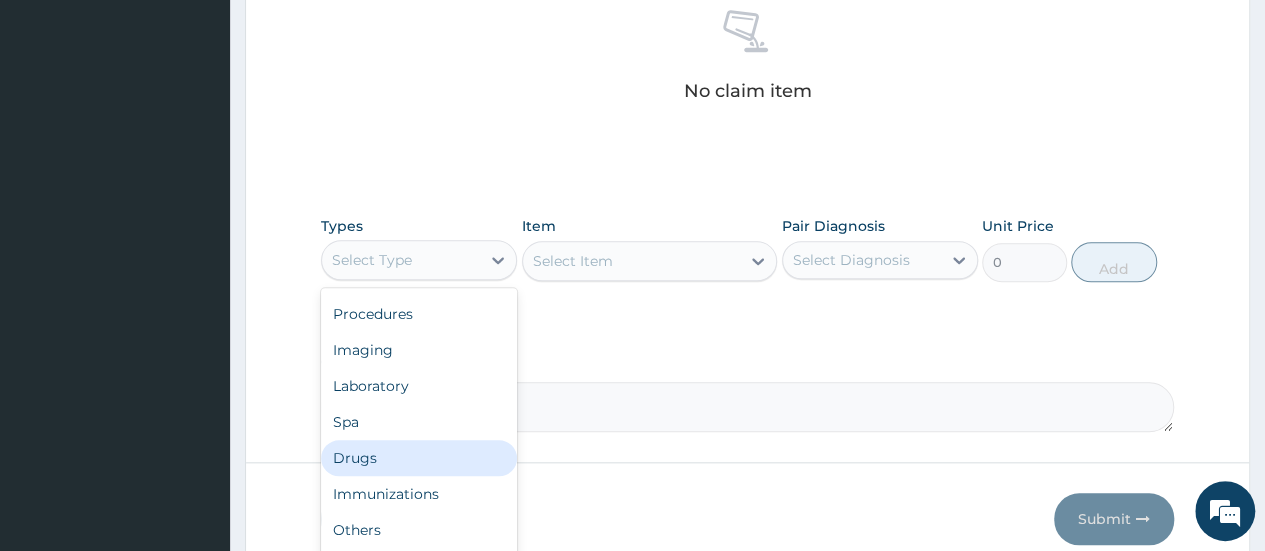 click on "Drugs" at bounding box center [419, 458] 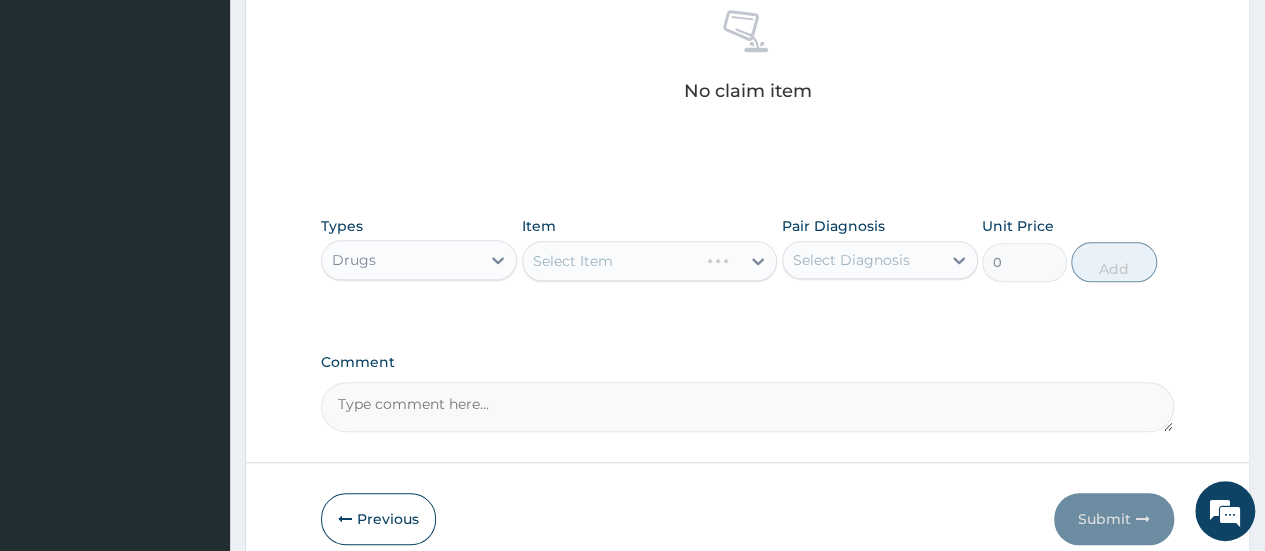 click on "Select Item" at bounding box center [650, 261] 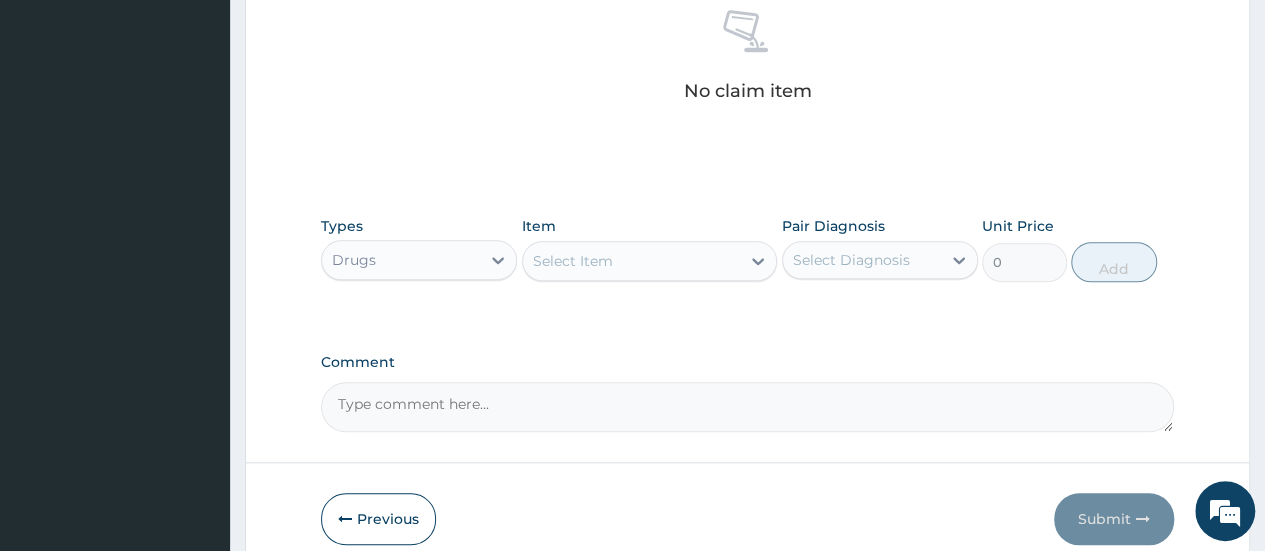 click on "Select Item" at bounding box center [632, 261] 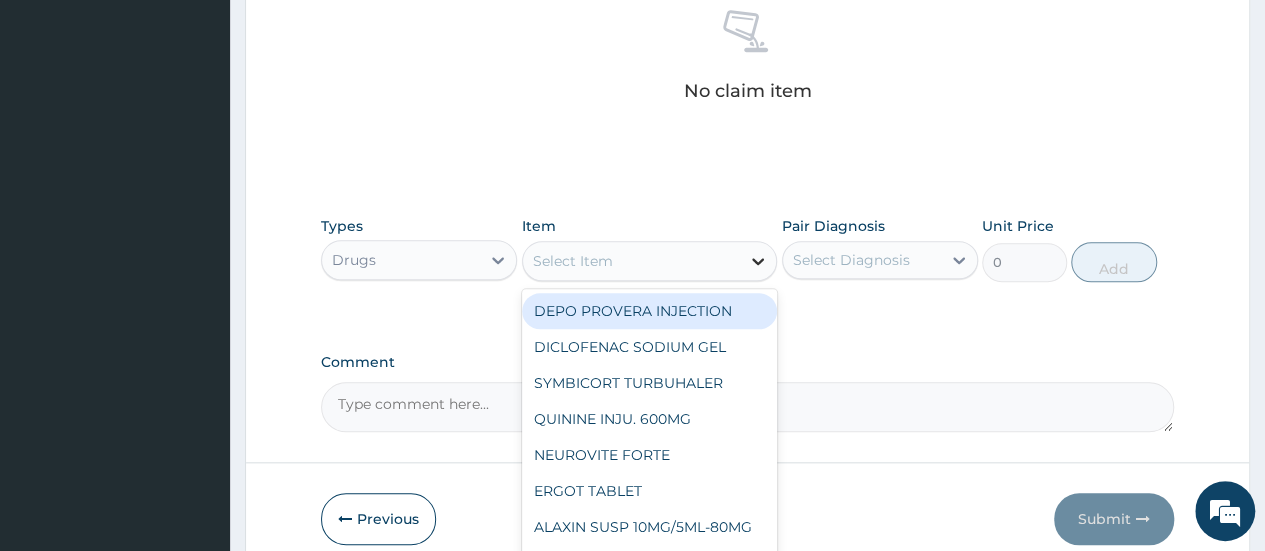 click 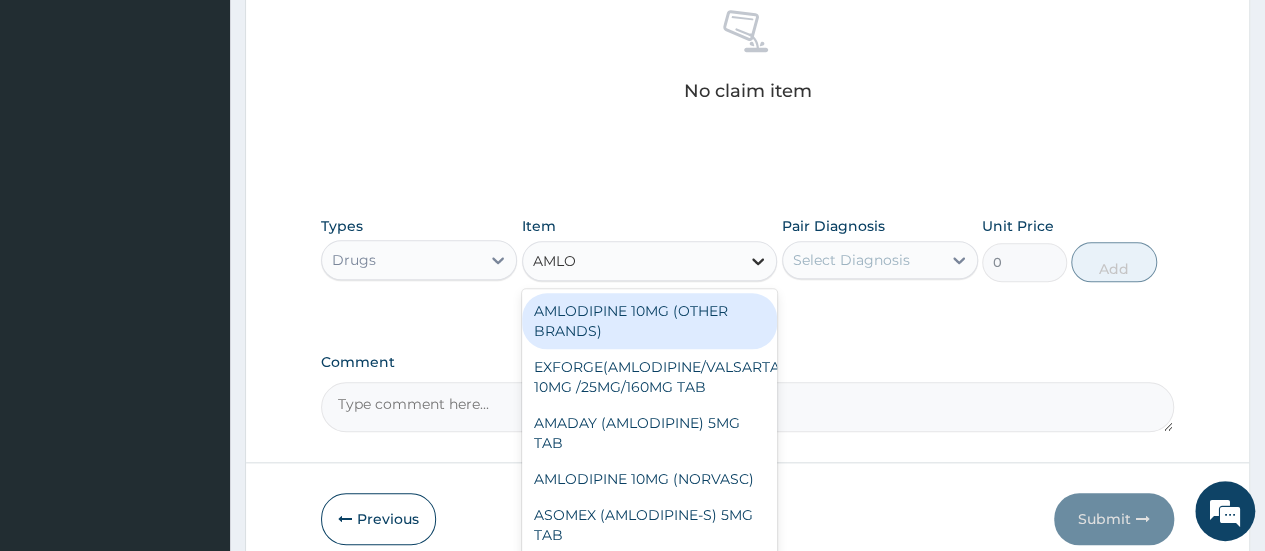 type on "AMLOD" 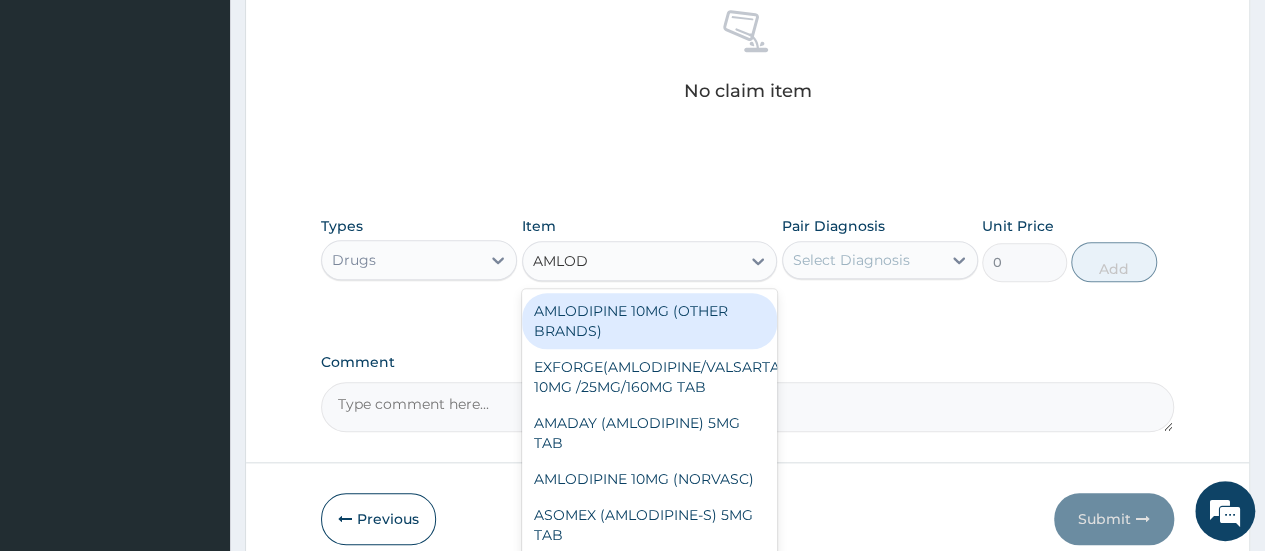 click on "AMLODIPINE 10MG (OTHER BRANDS)" at bounding box center (650, 321) 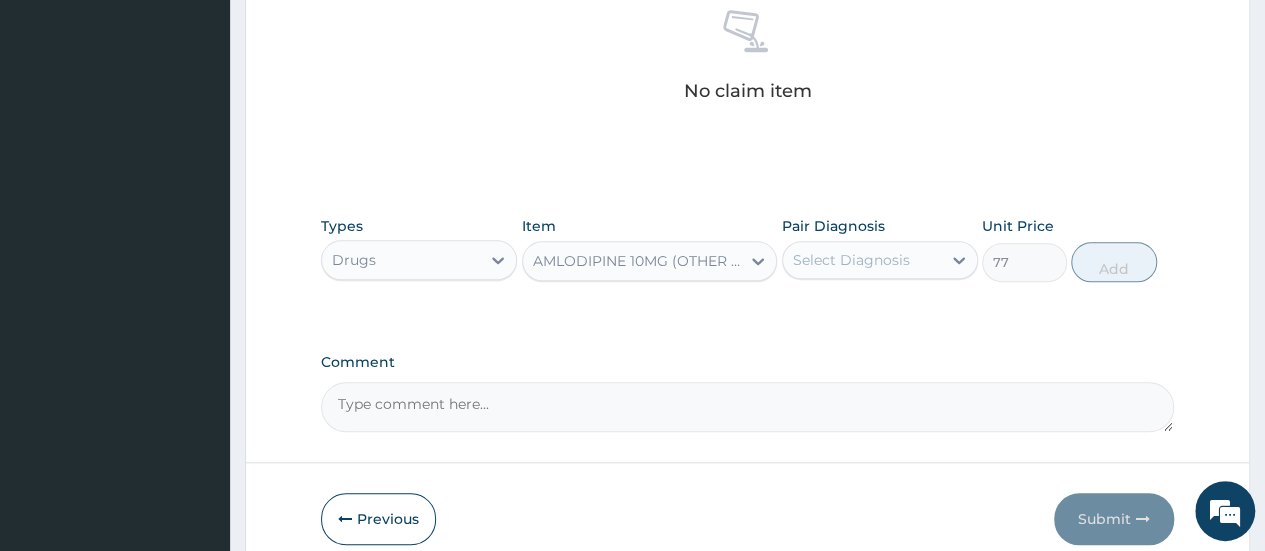 click on "Select Diagnosis" at bounding box center (851, 260) 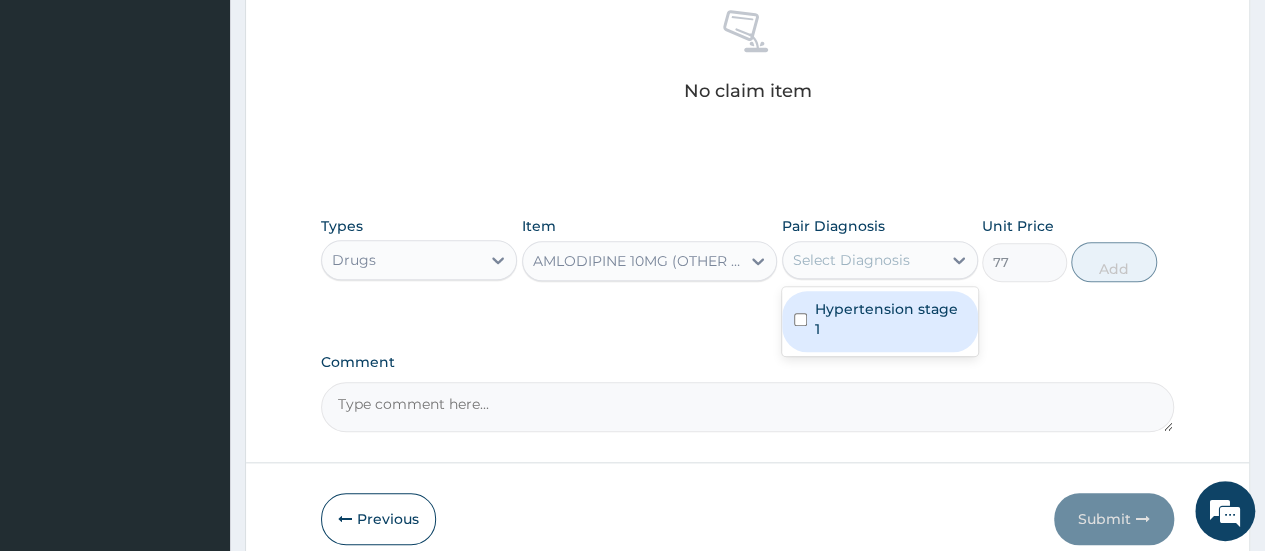click on "Hypertension stage 1" at bounding box center (890, 319) 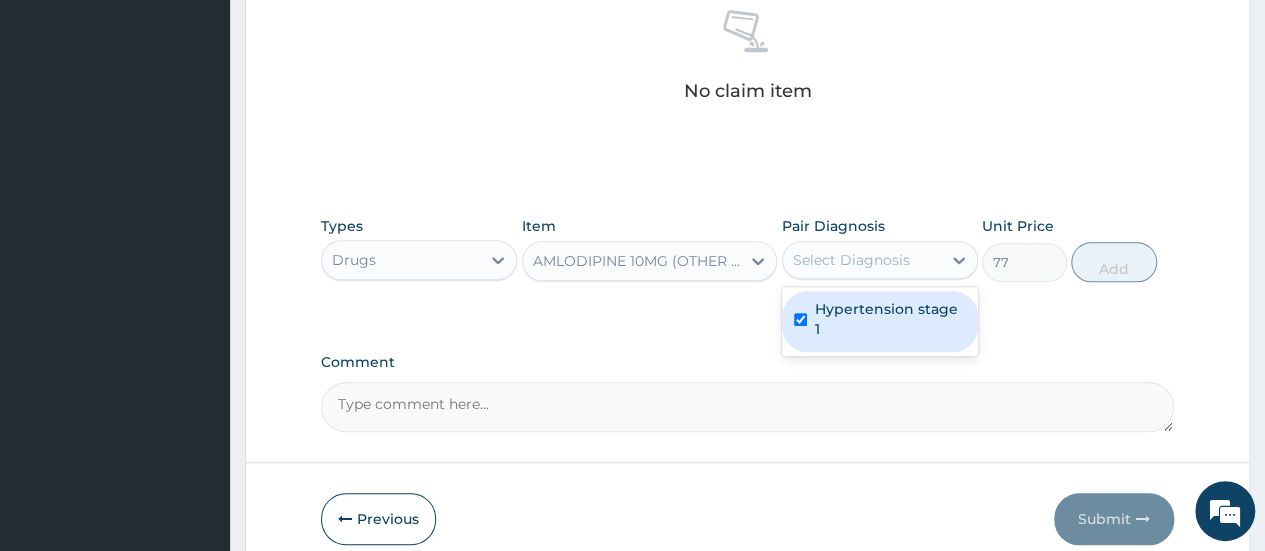 checkbox on "true" 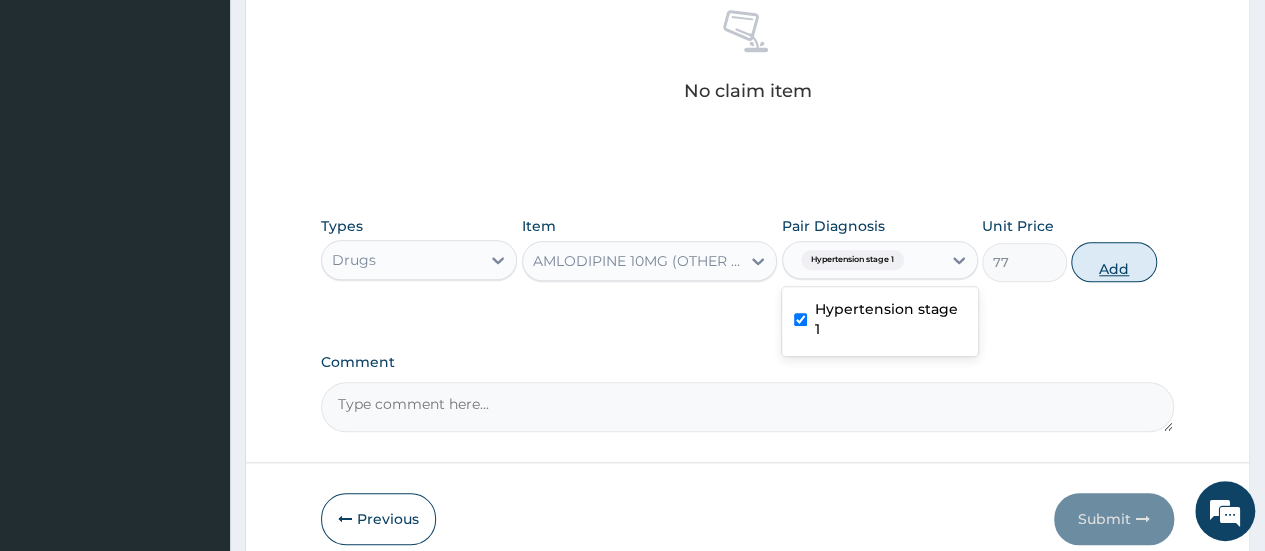 click on "Add" at bounding box center (1113, 262) 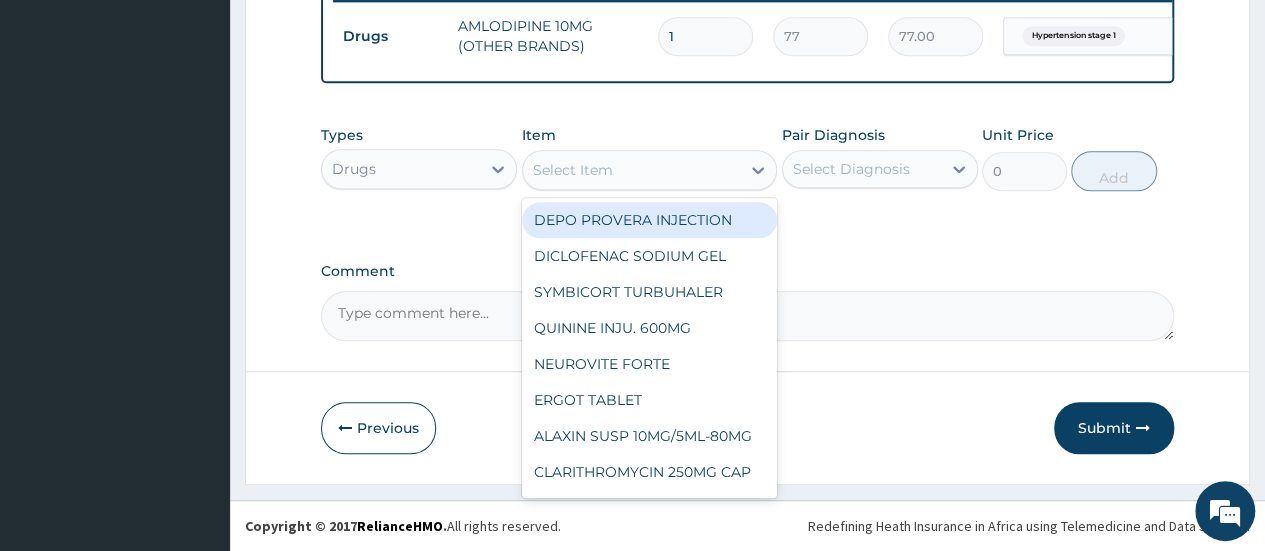click on "Select Item" at bounding box center [632, 170] 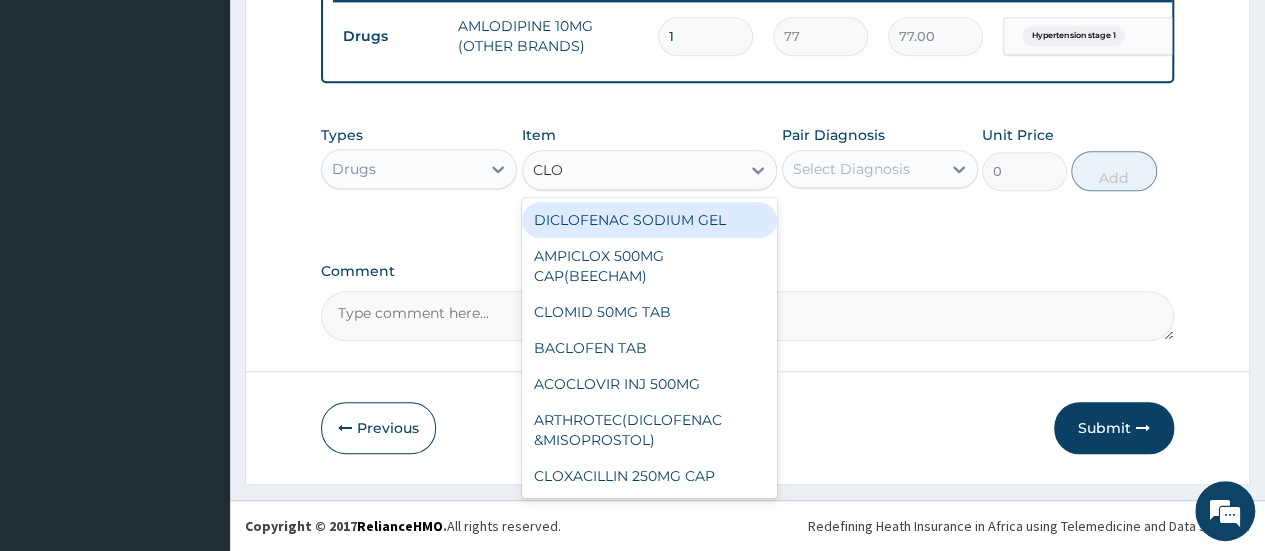 type on "CLOP" 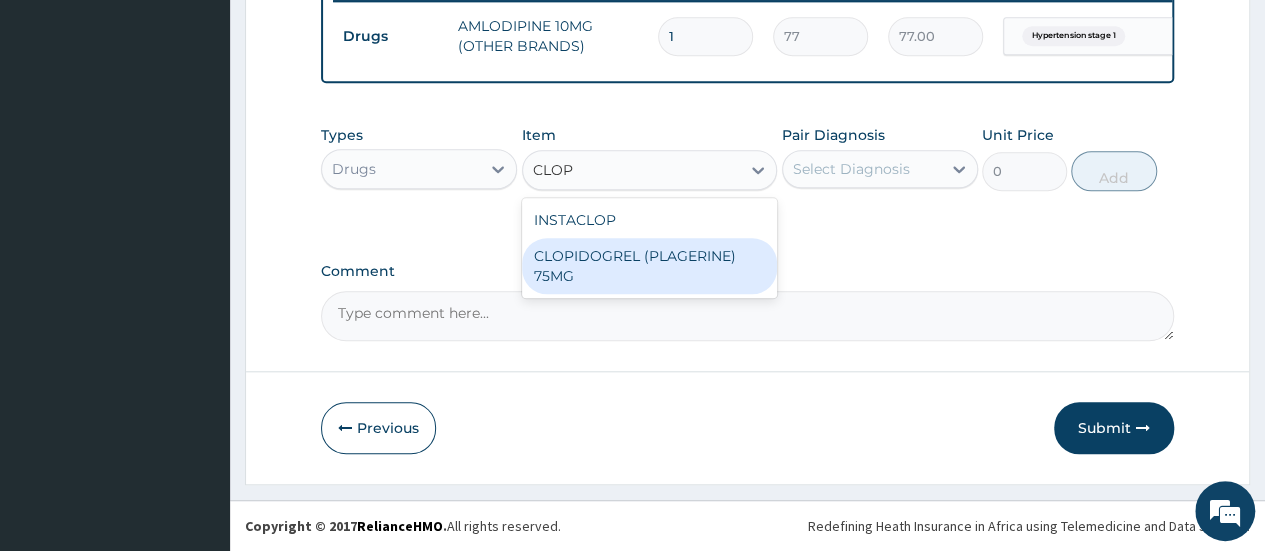 click on "CLOPIDOGREL (PLAGERINE) 75MG" at bounding box center [650, 266] 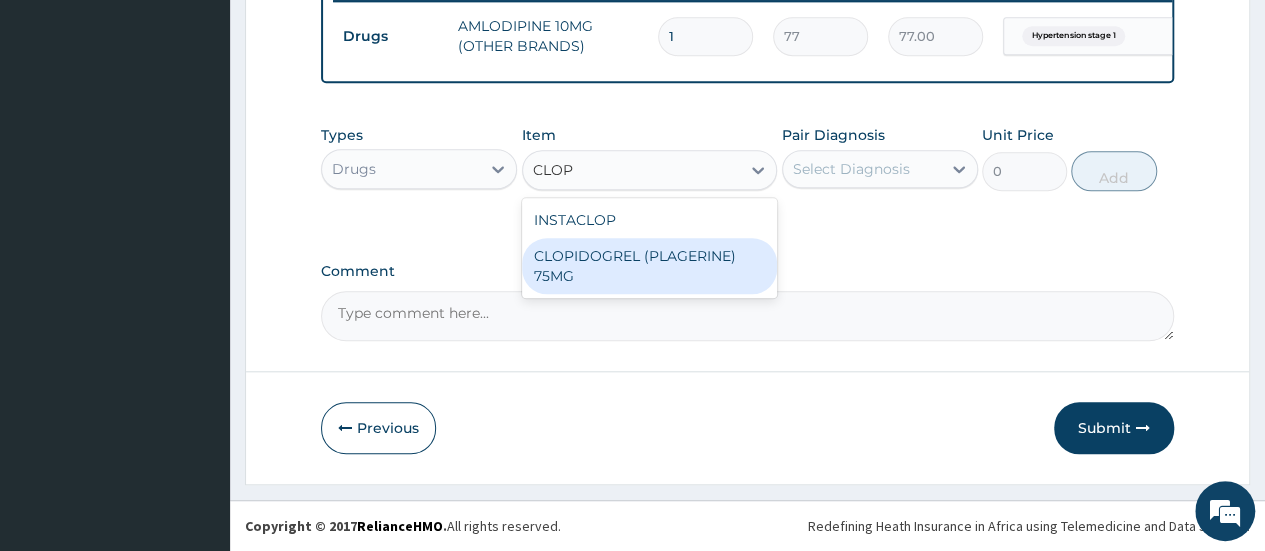 type 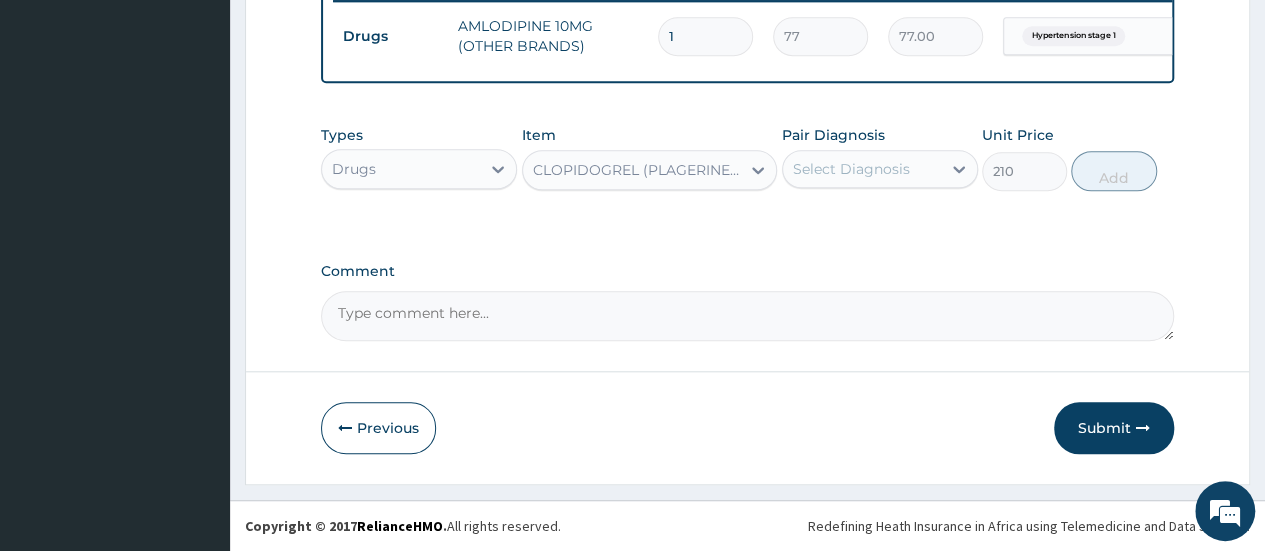 click on "Select Diagnosis" at bounding box center (862, 169) 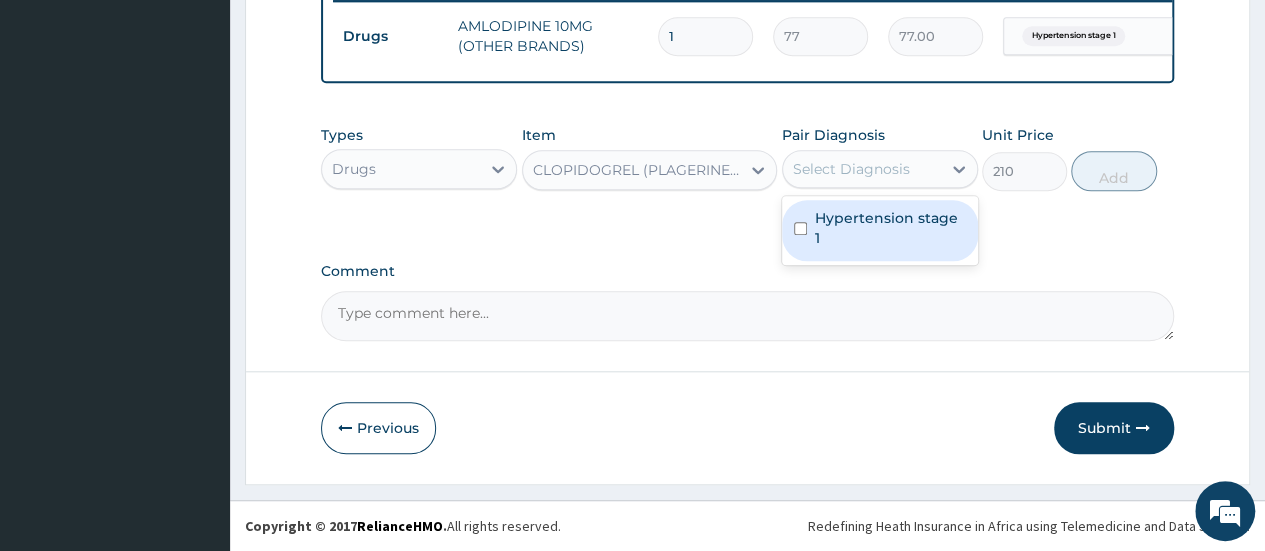 click on "Hypertension stage 1" at bounding box center [890, 228] 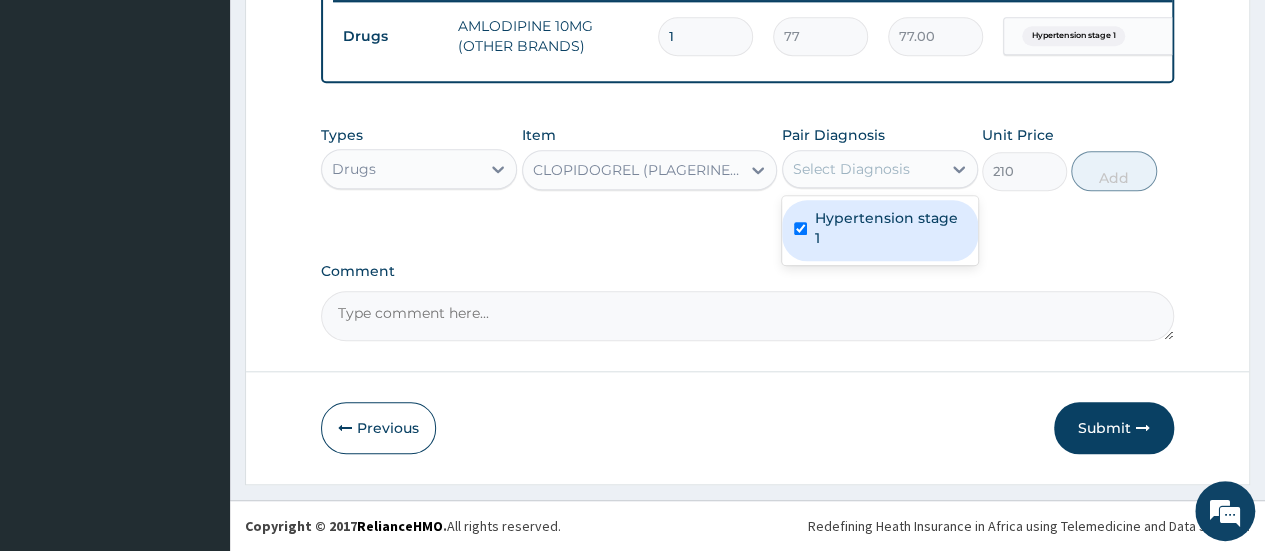 checkbox on "true" 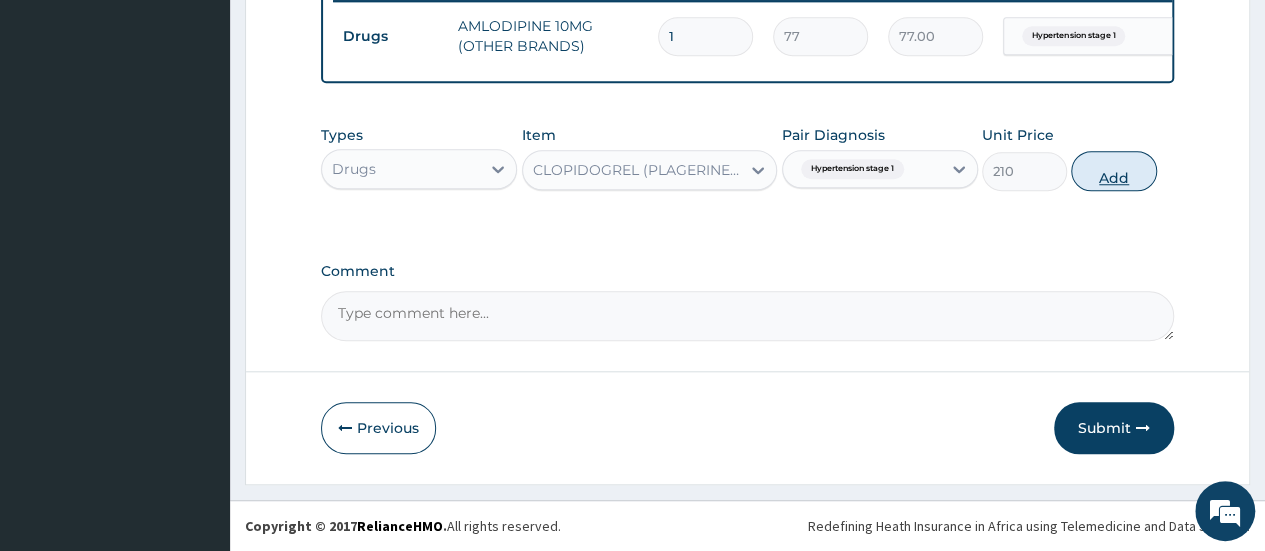 click on "Add" at bounding box center (1113, 171) 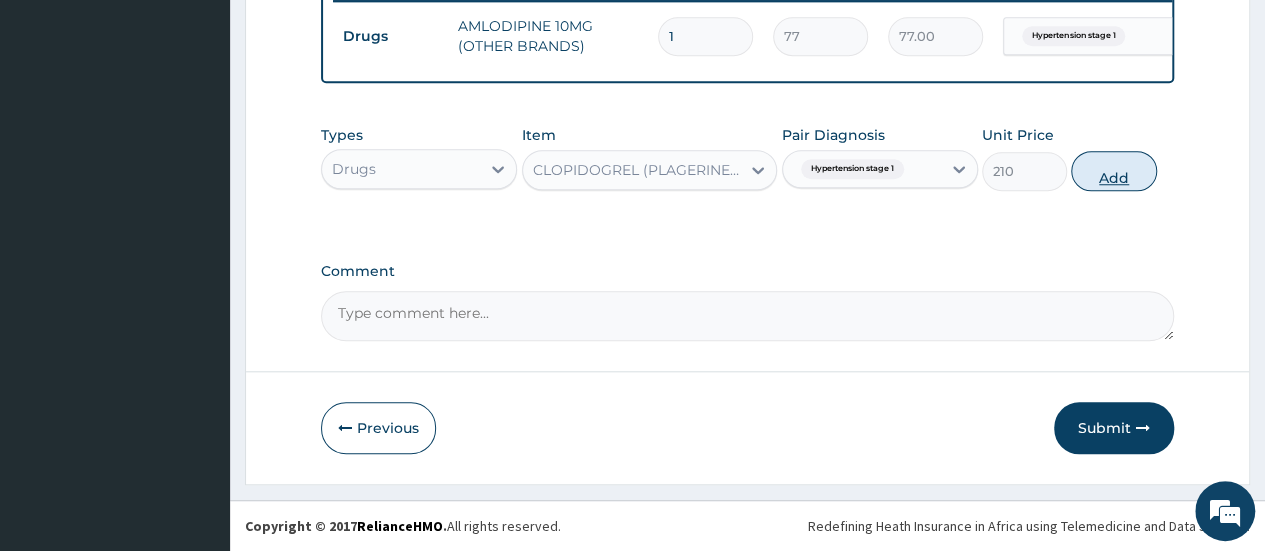 type on "0" 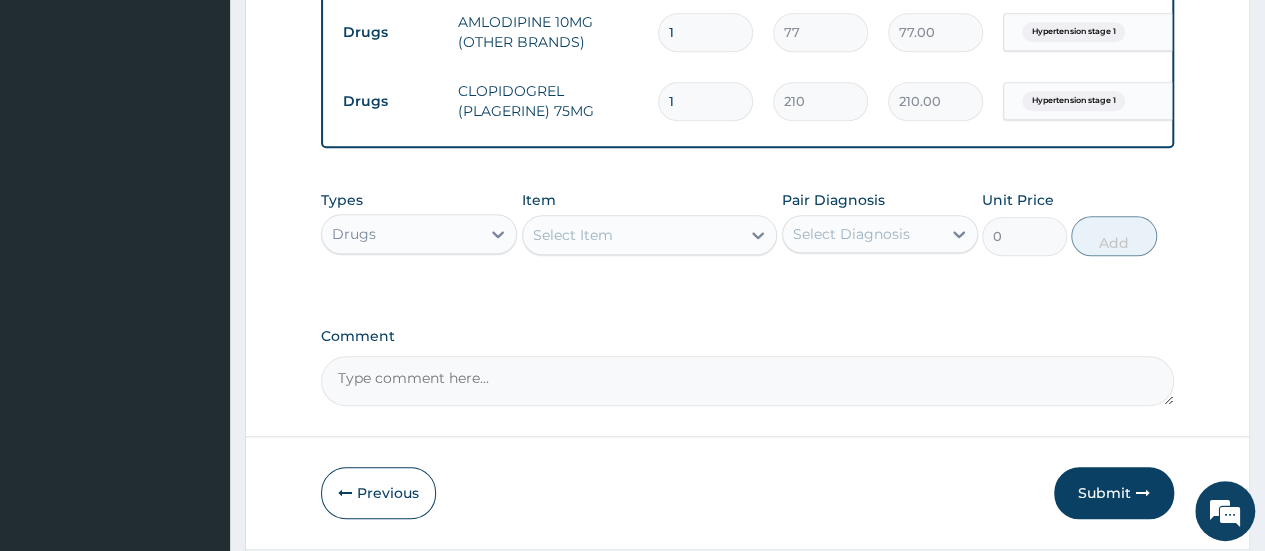 click on "Select Item" at bounding box center (632, 235) 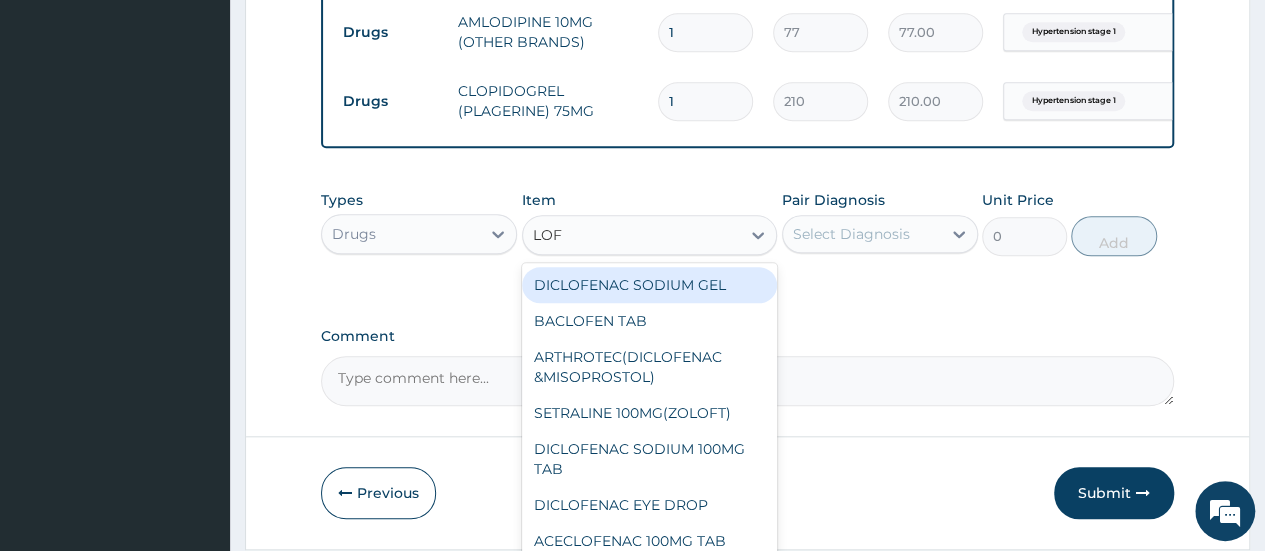 type on "LOF" 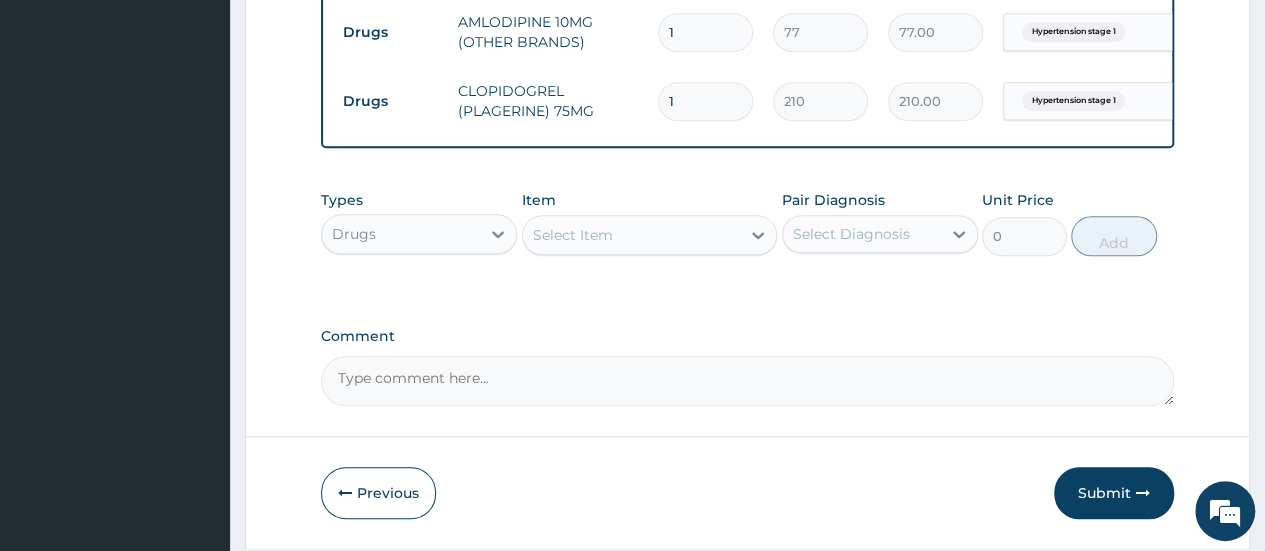 click on "Select Item" at bounding box center (632, 235) 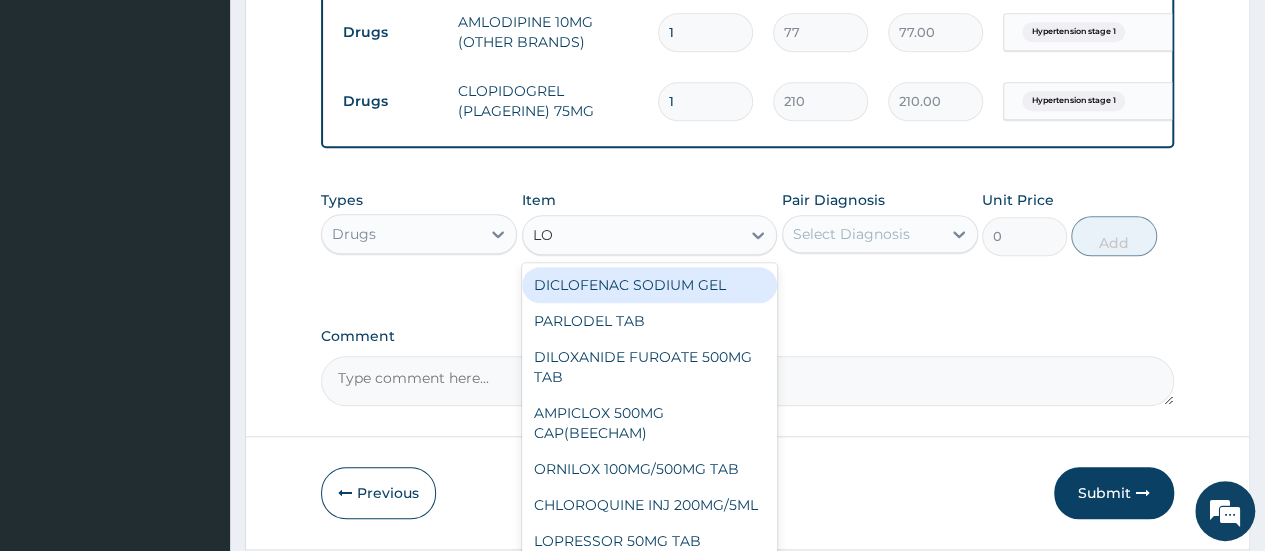 type on "LOF" 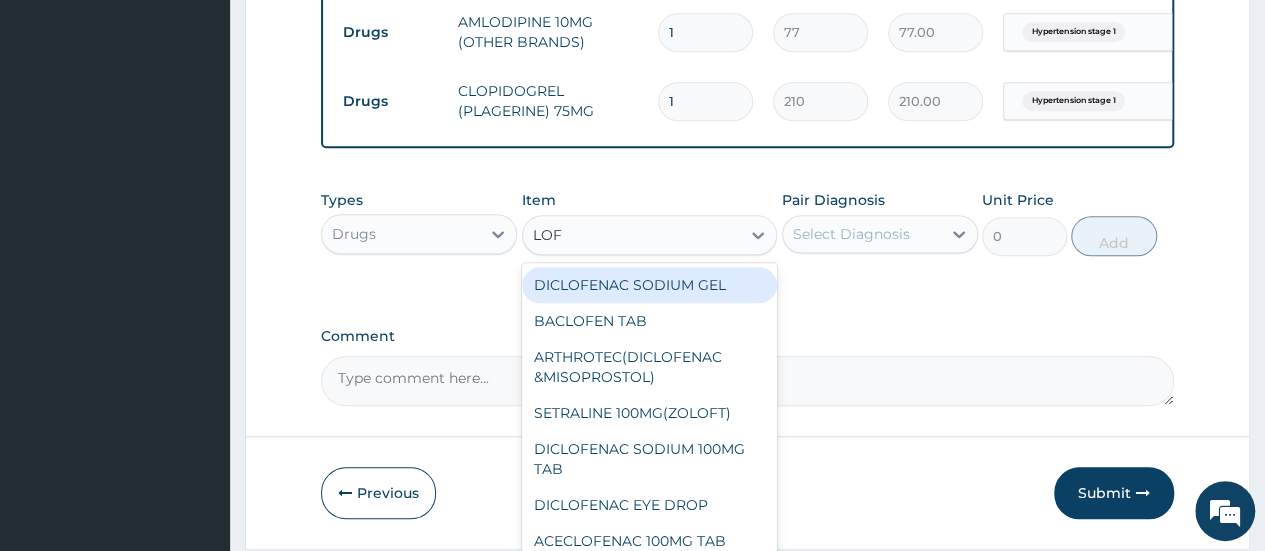 click on "DICLOFENAC SODIUM GEL" at bounding box center [650, 285] 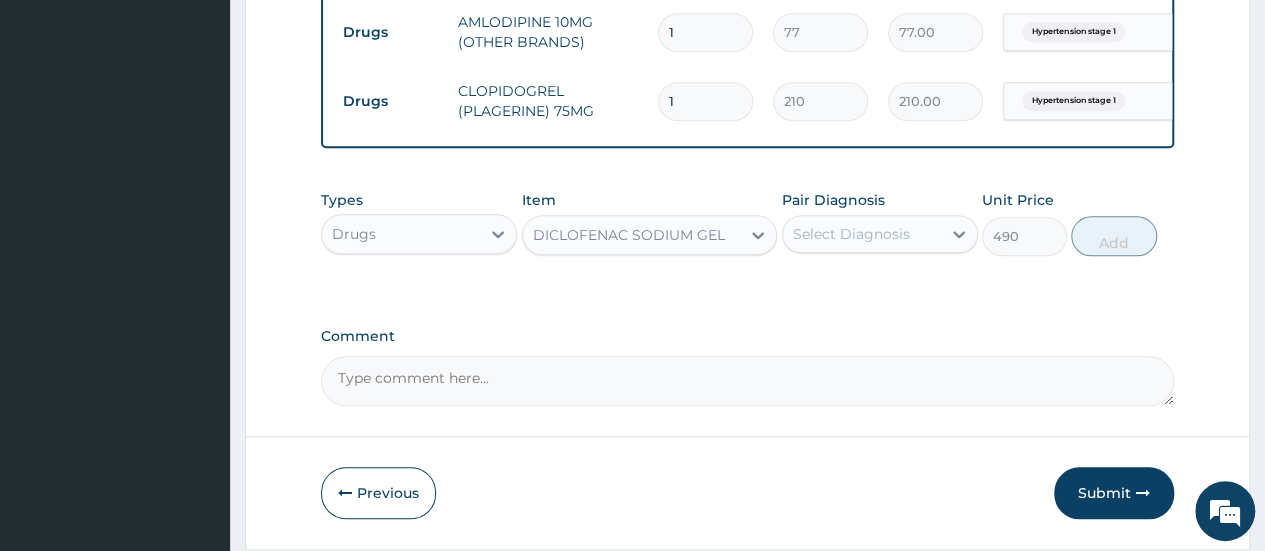 click on "Select Diagnosis" at bounding box center (851, 234) 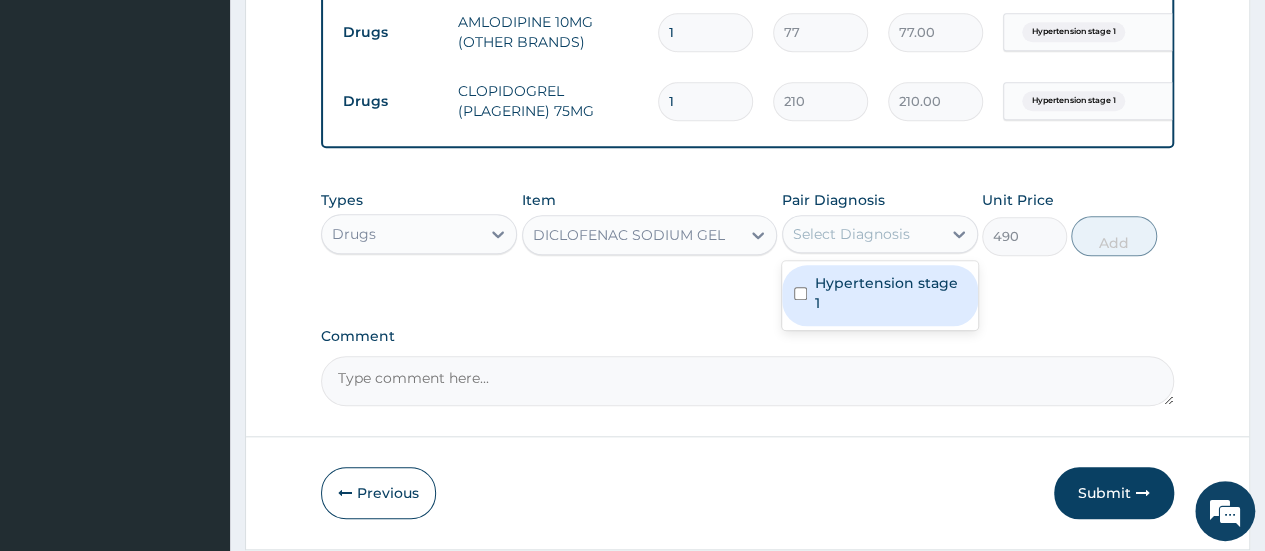 click on "Hypertension stage 1" at bounding box center (890, 293) 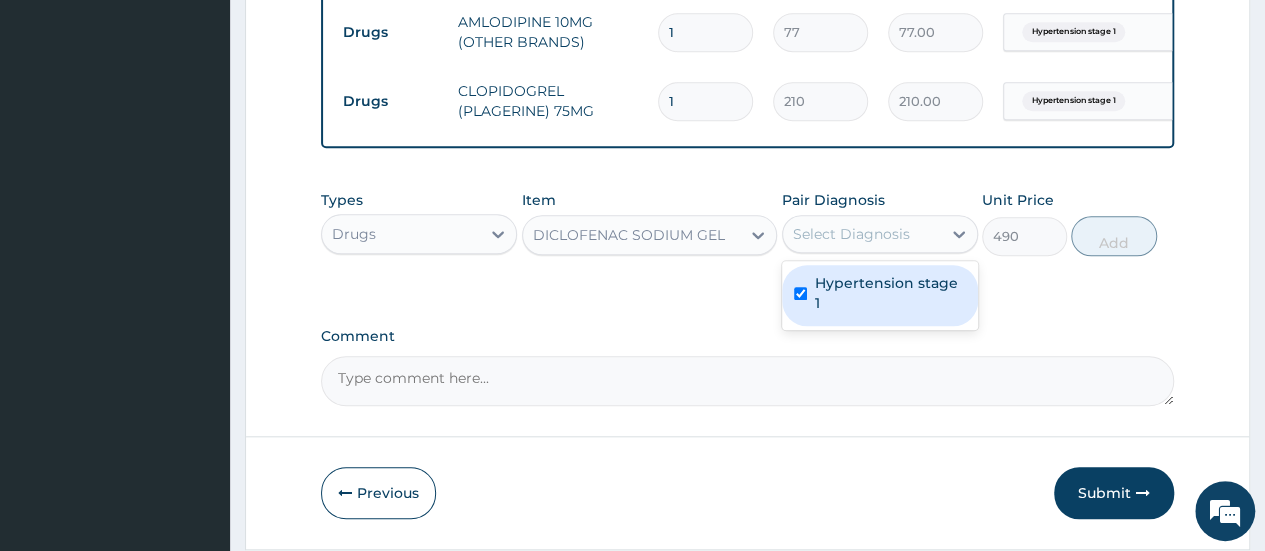 checkbox on "true" 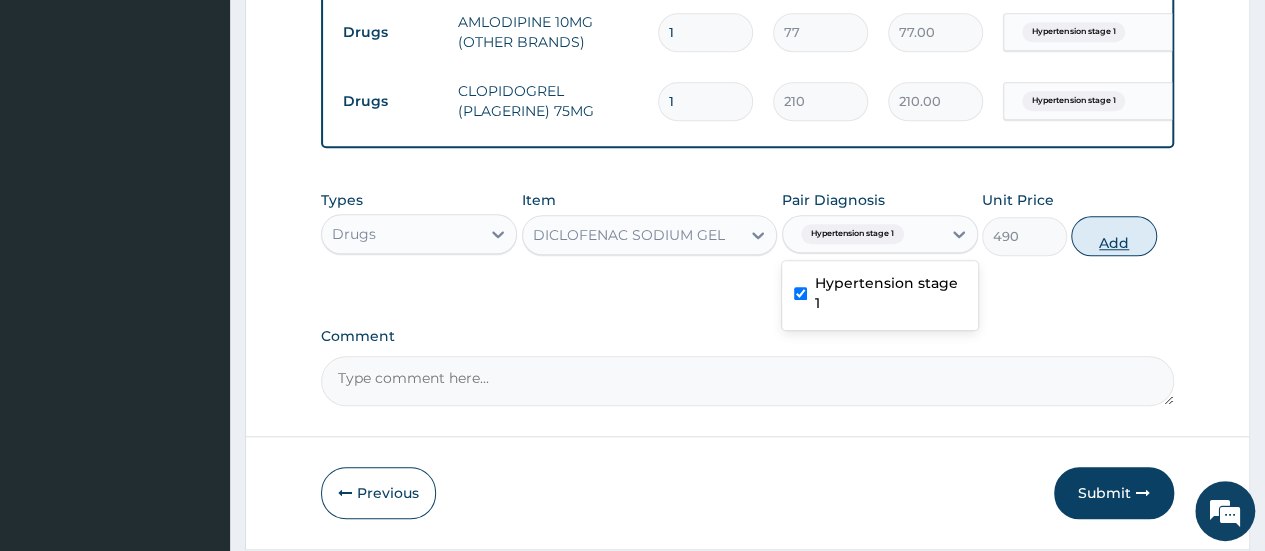 click on "Add" at bounding box center [1113, 236] 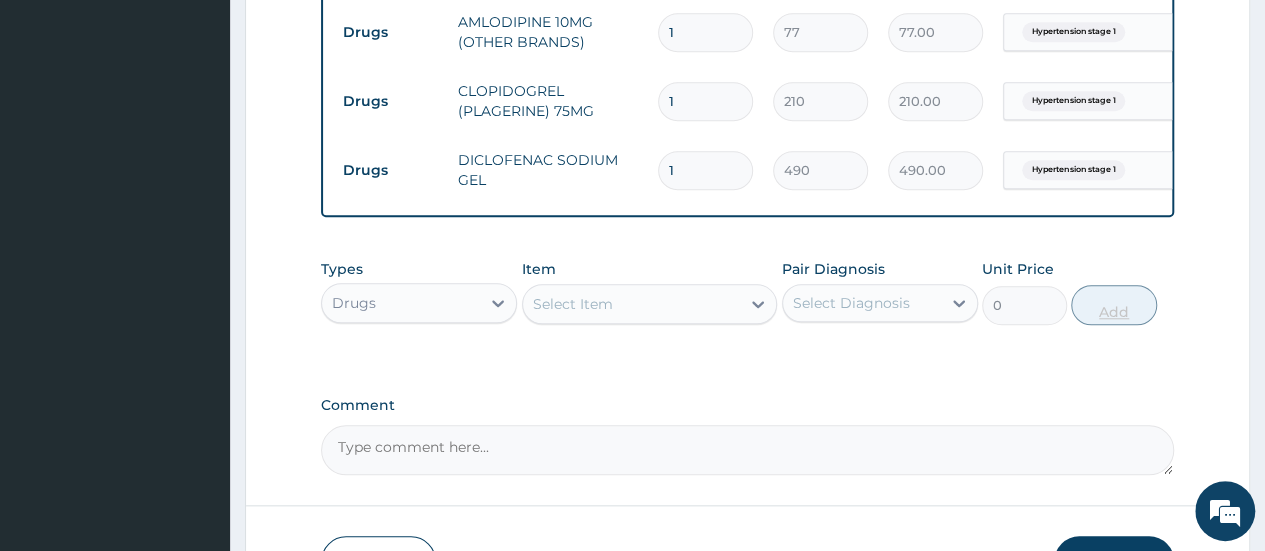 scroll, scrollTop: 700, scrollLeft: 0, axis: vertical 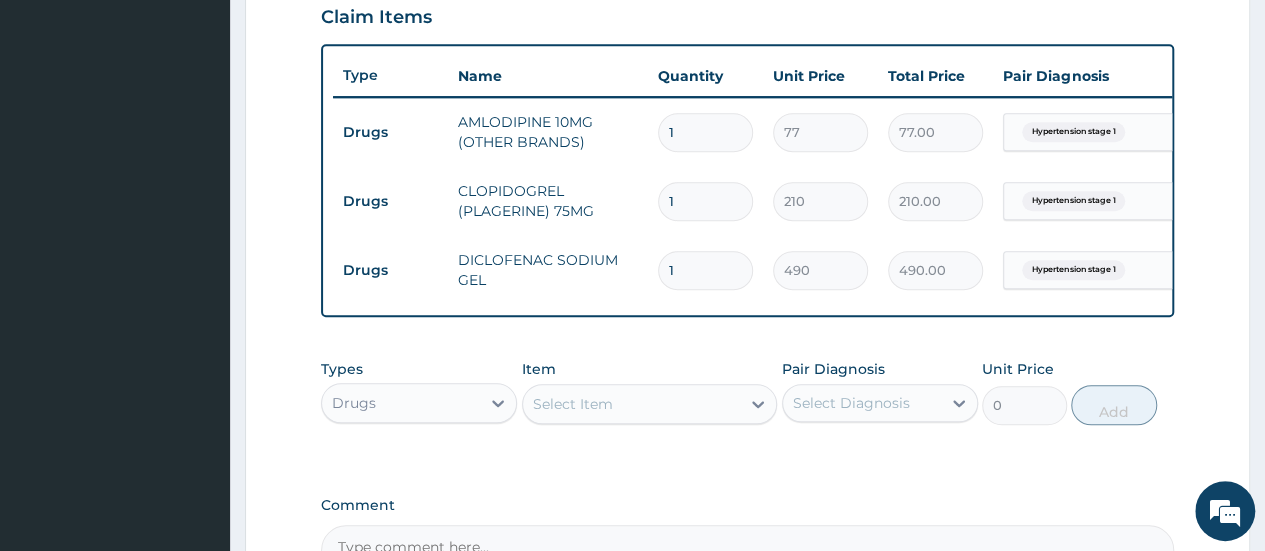 click on "1" at bounding box center [705, 270] 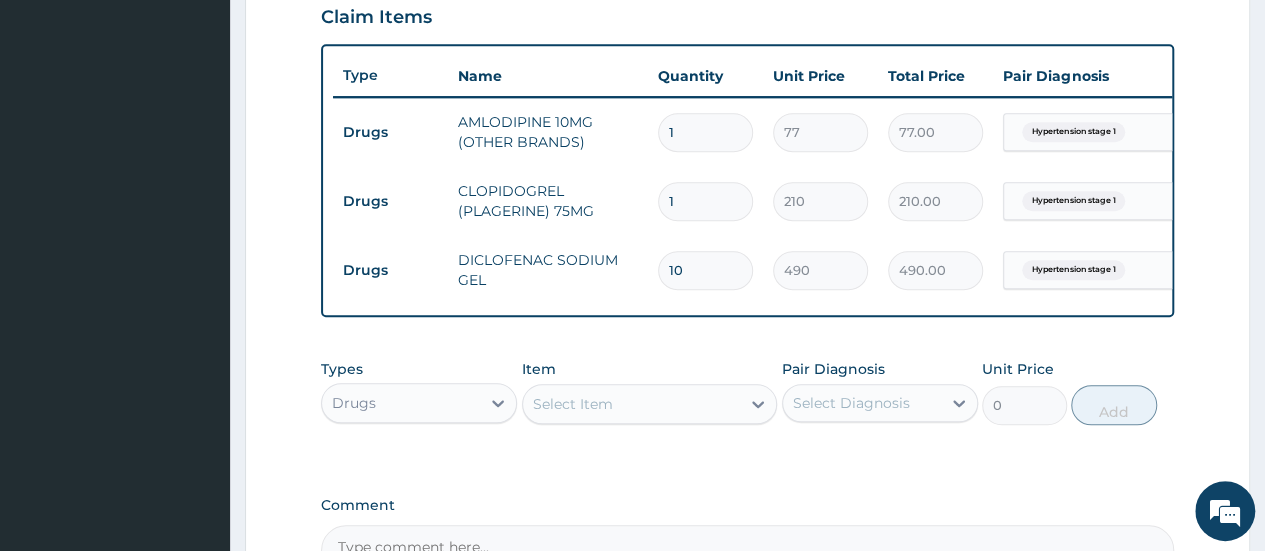 type on "4900.00" 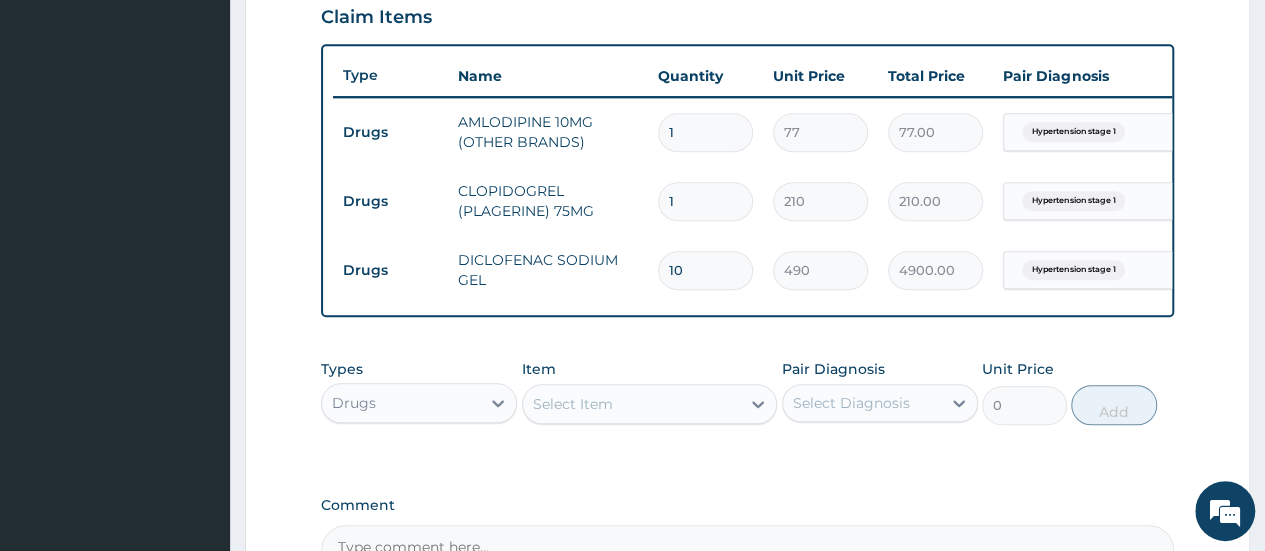 type on "10" 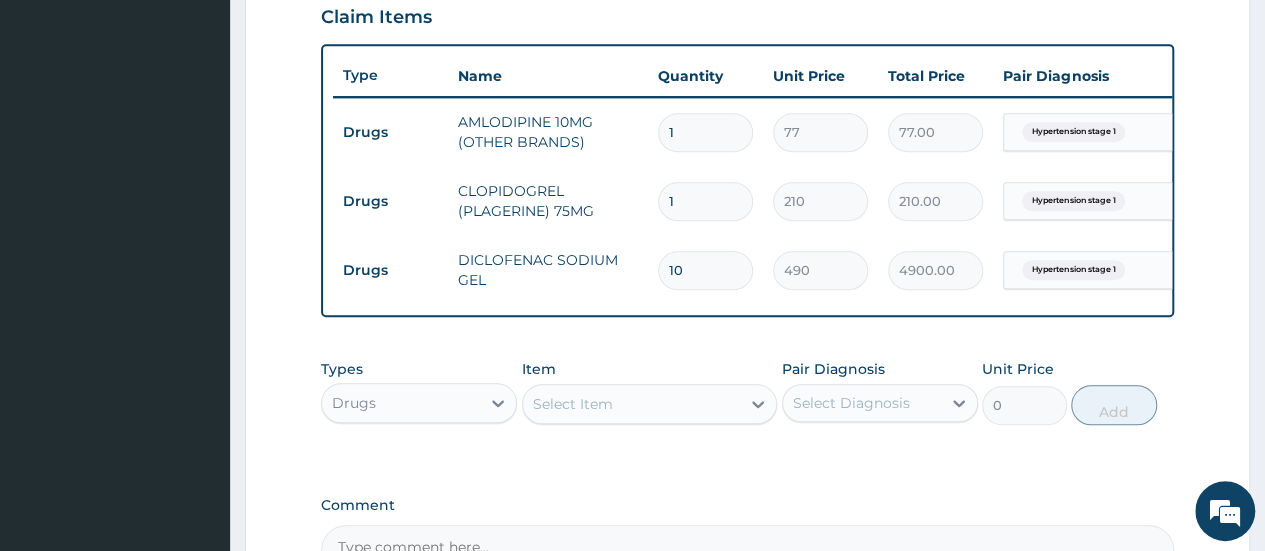 type on "14" 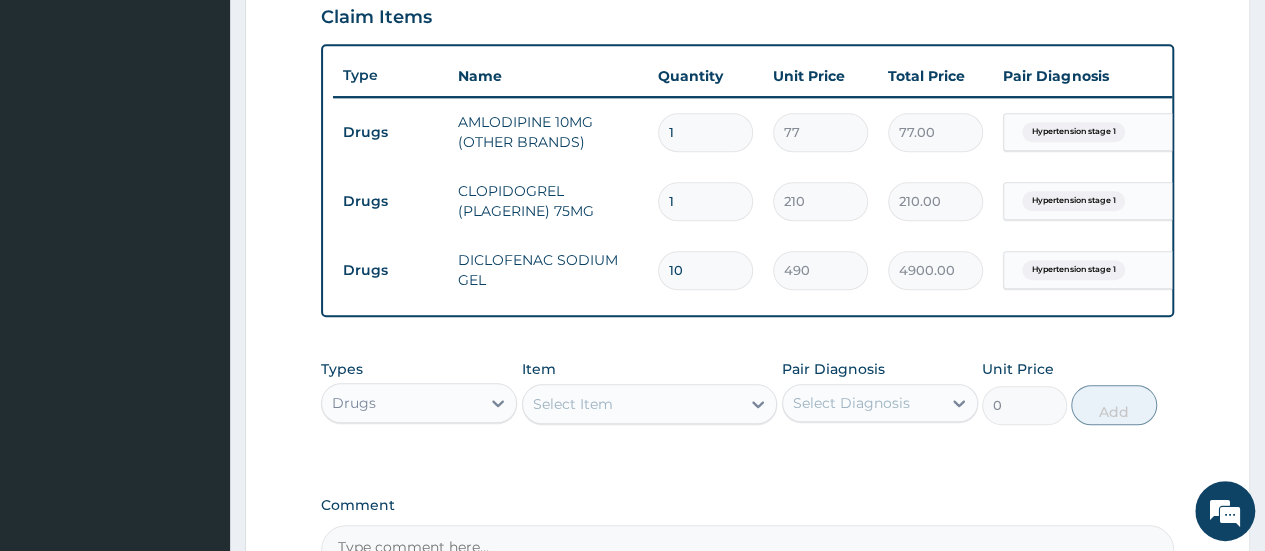 type on "2940.00" 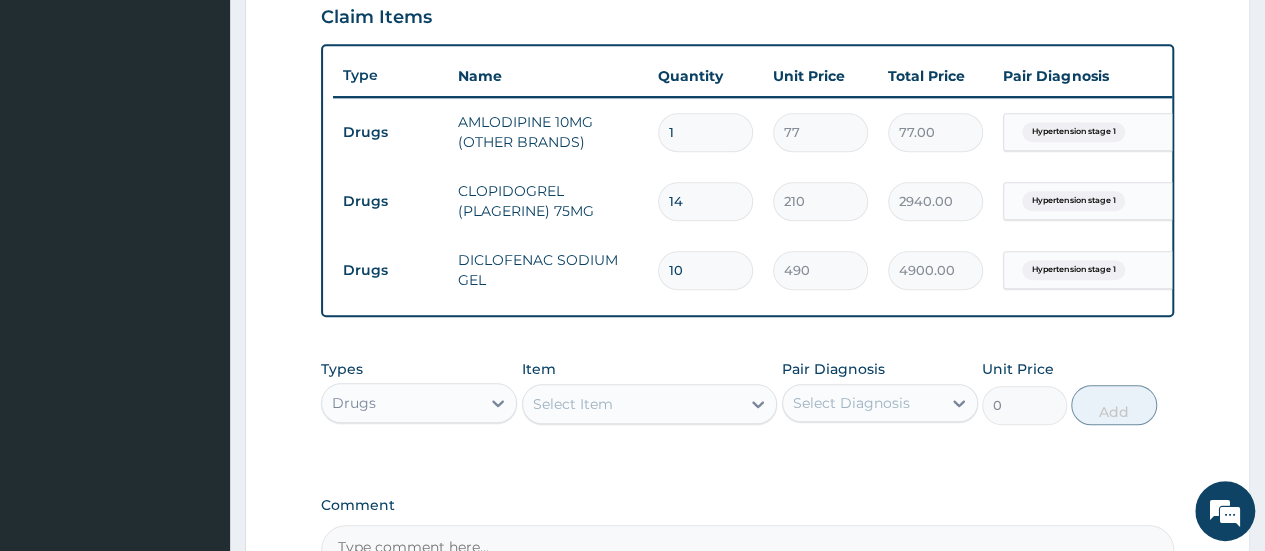 type on "14" 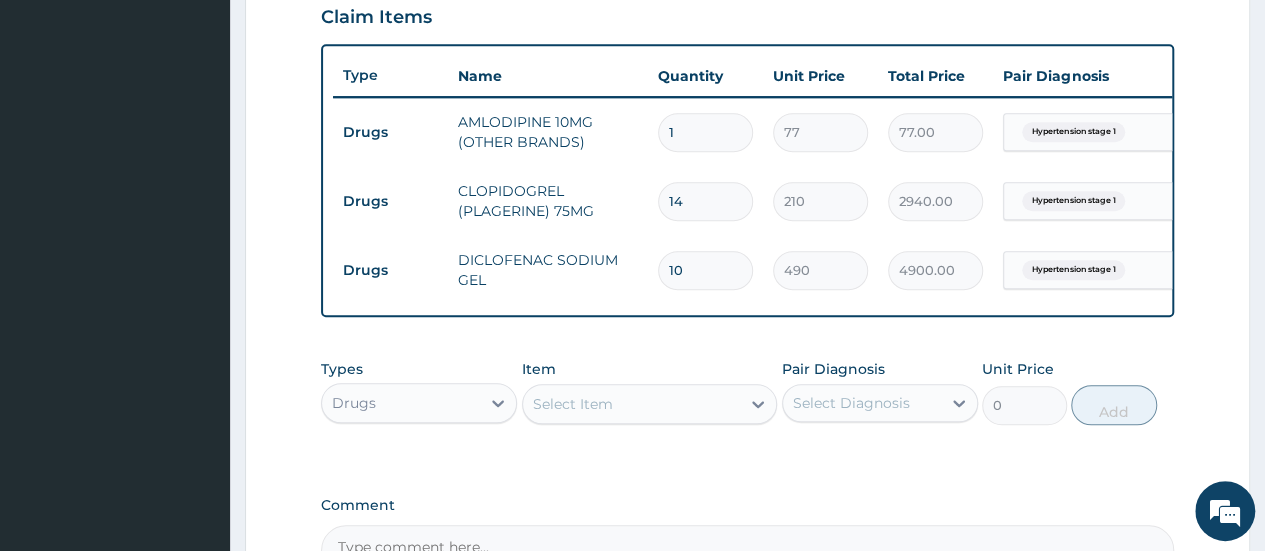 type on "14" 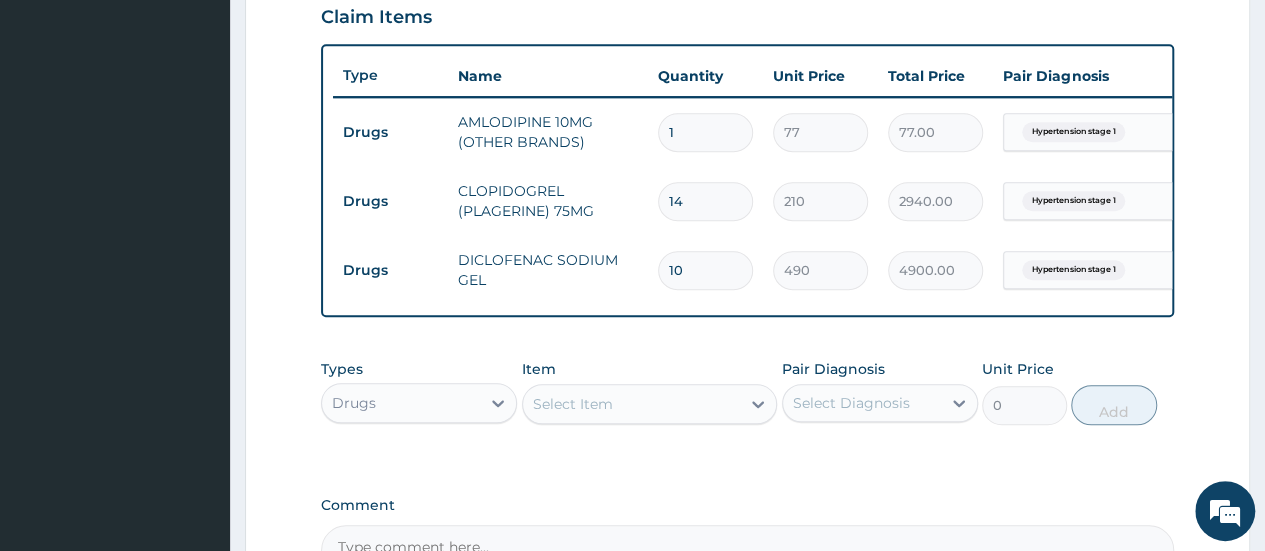 type on "1078.00" 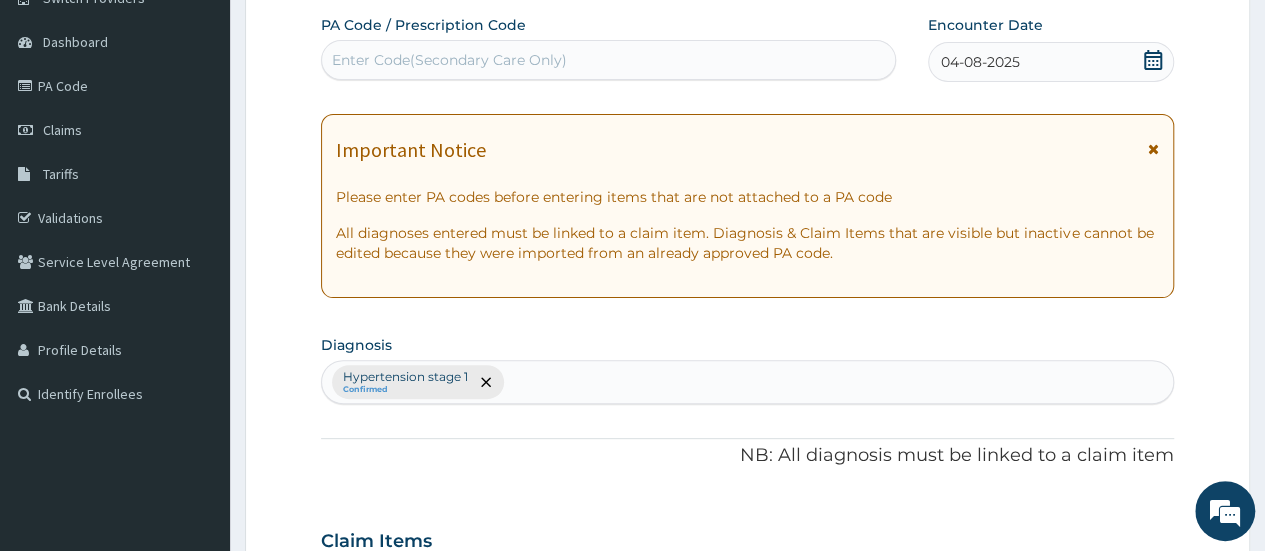 scroll, scrollTop: 146, scrollLeft: 0, axis: vertical 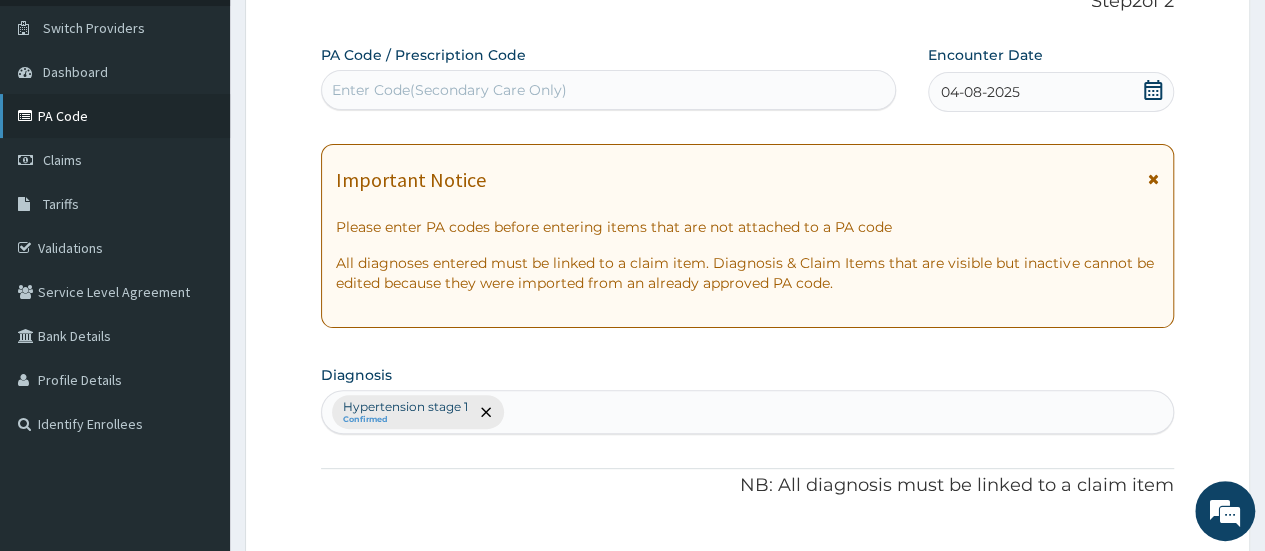 type on "14" 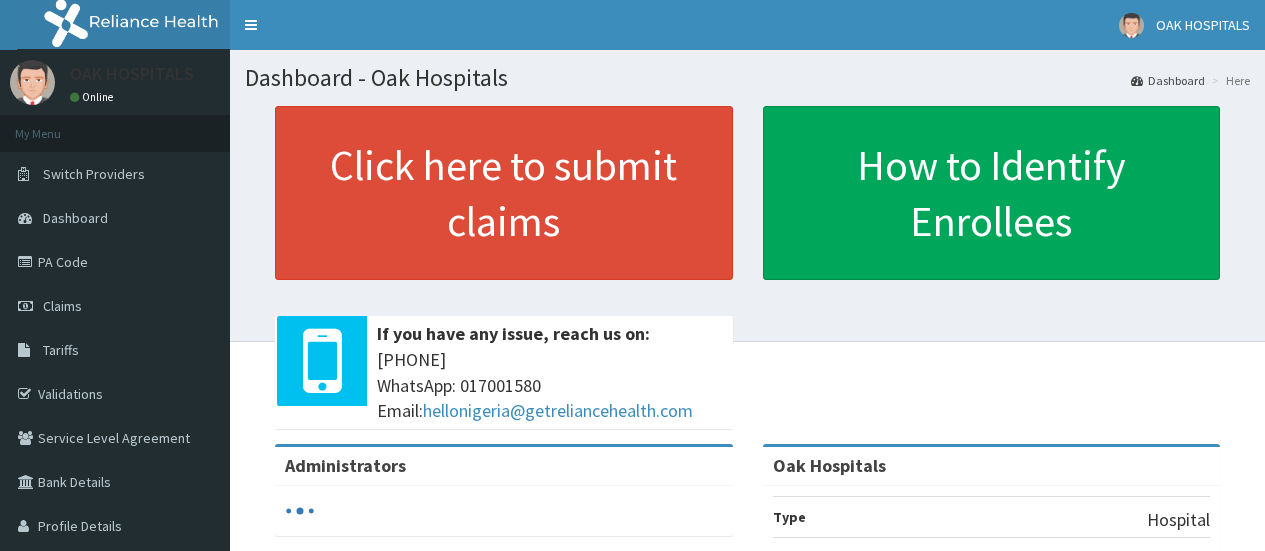 scroll, scrollTop: 0, scrollLeft: 0, axis: both 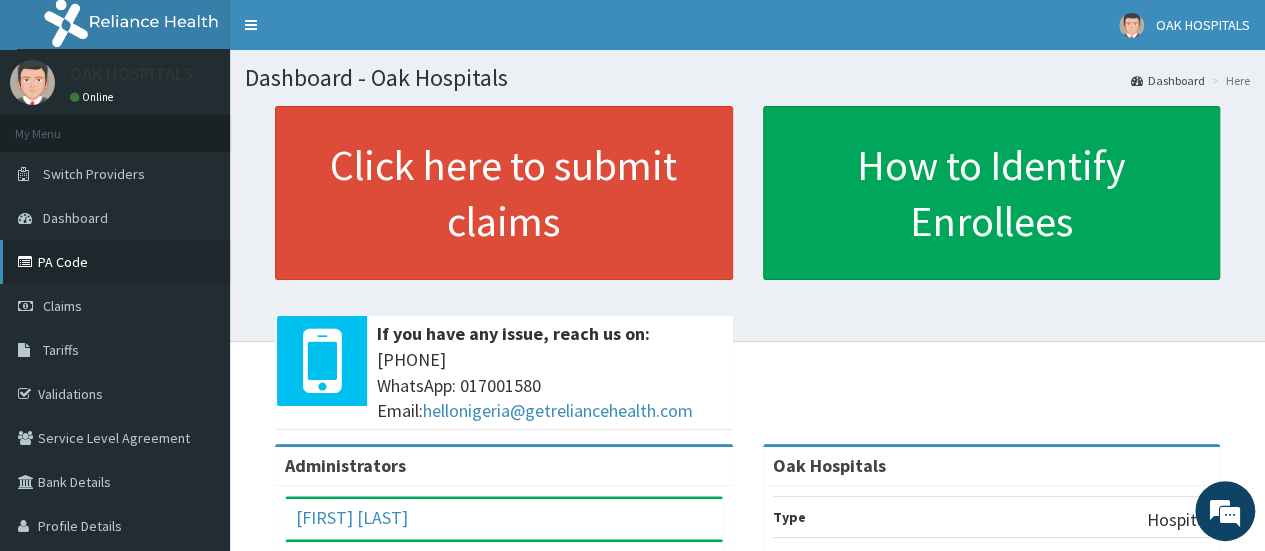 click on "PA Code" at bounding box center [115, 262] 